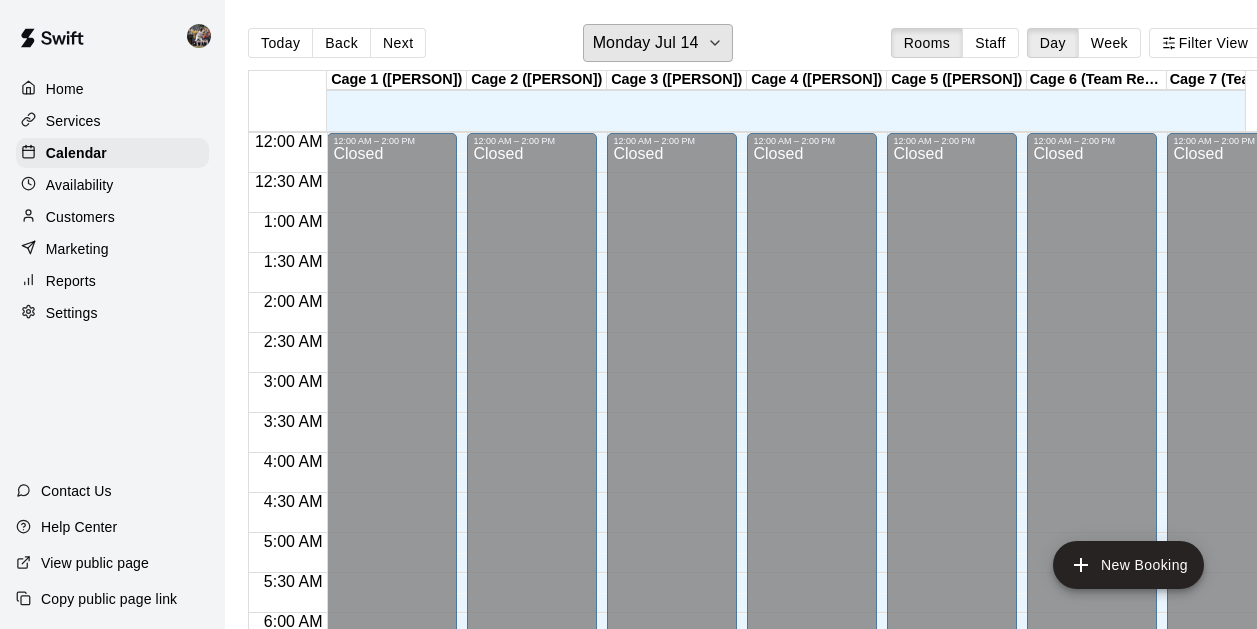 scroll, scrollTop: 0, scrollLeft: 0, axis: both 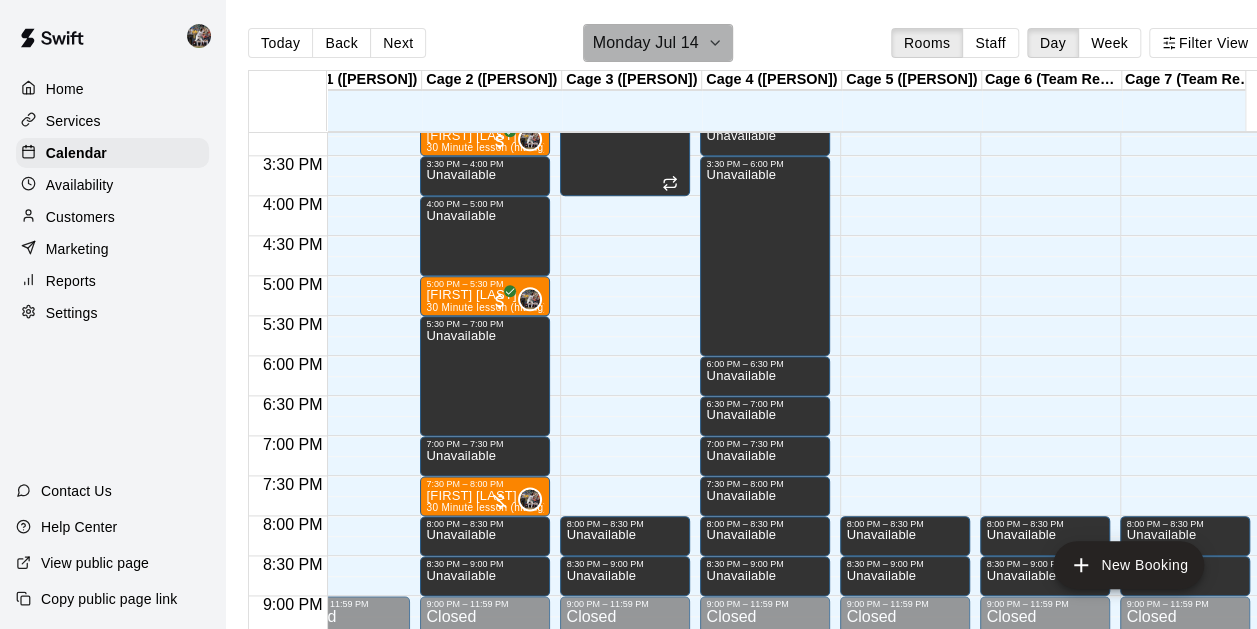 click on "Monday Jul 14" at bounding box center [646, 43] 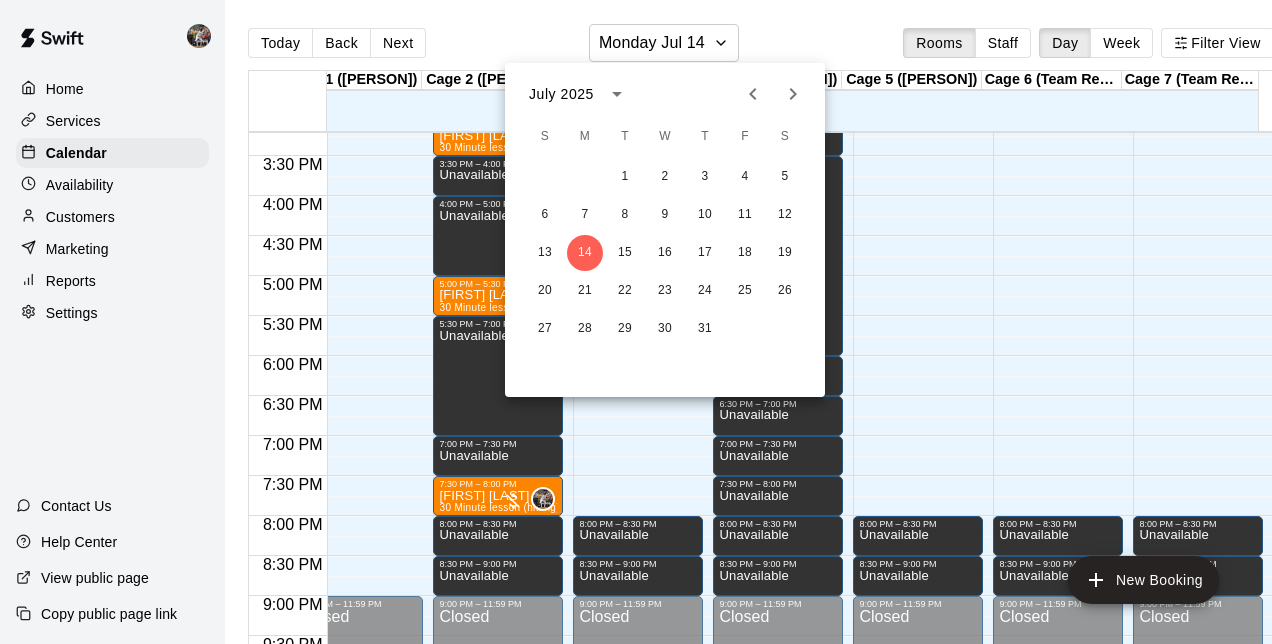 click 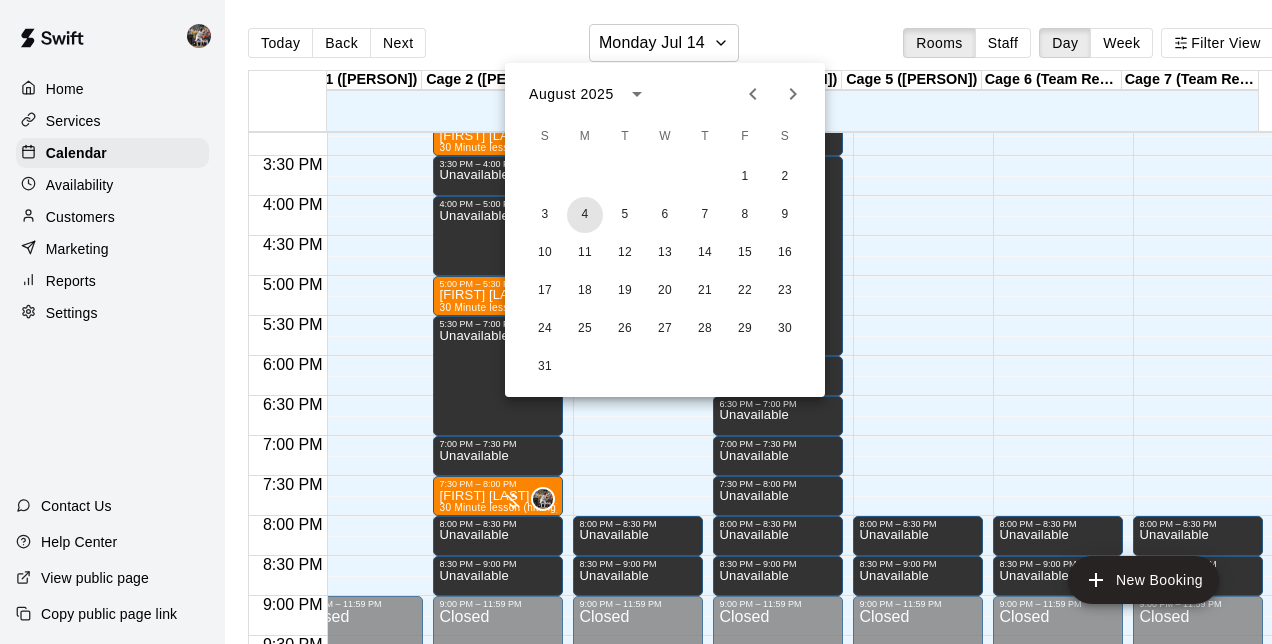 click on "4" at bounding box center [585, 215] 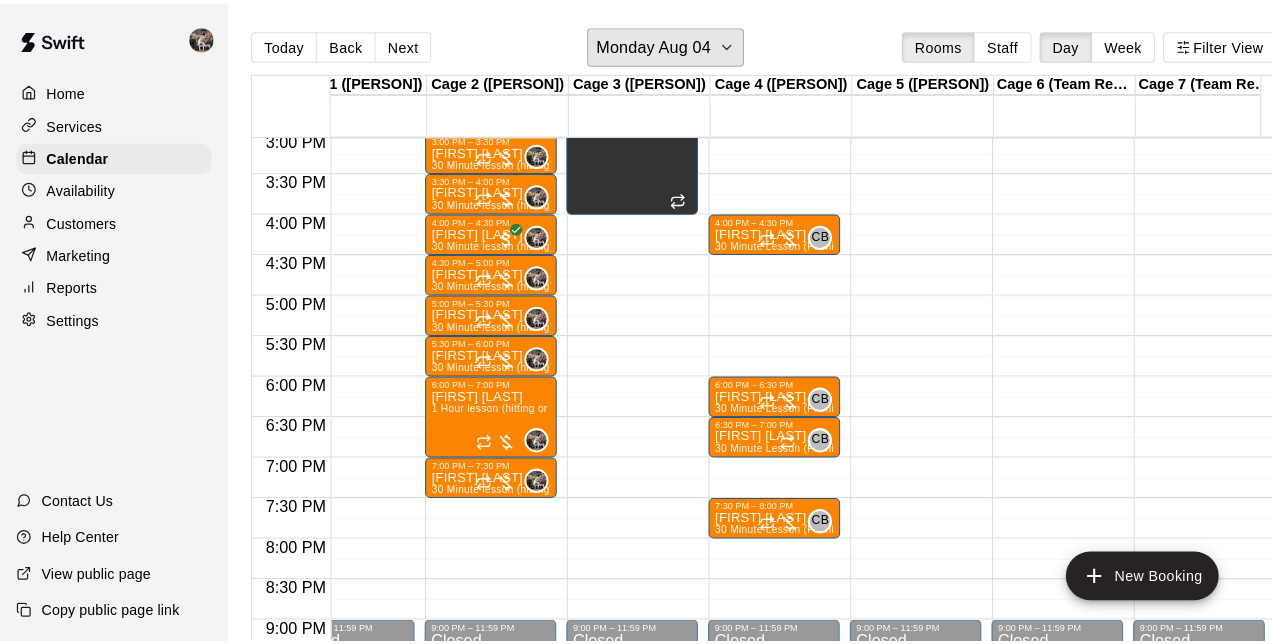 scroll, scrollTop: 1201, scrollLeft: 47, axis: both 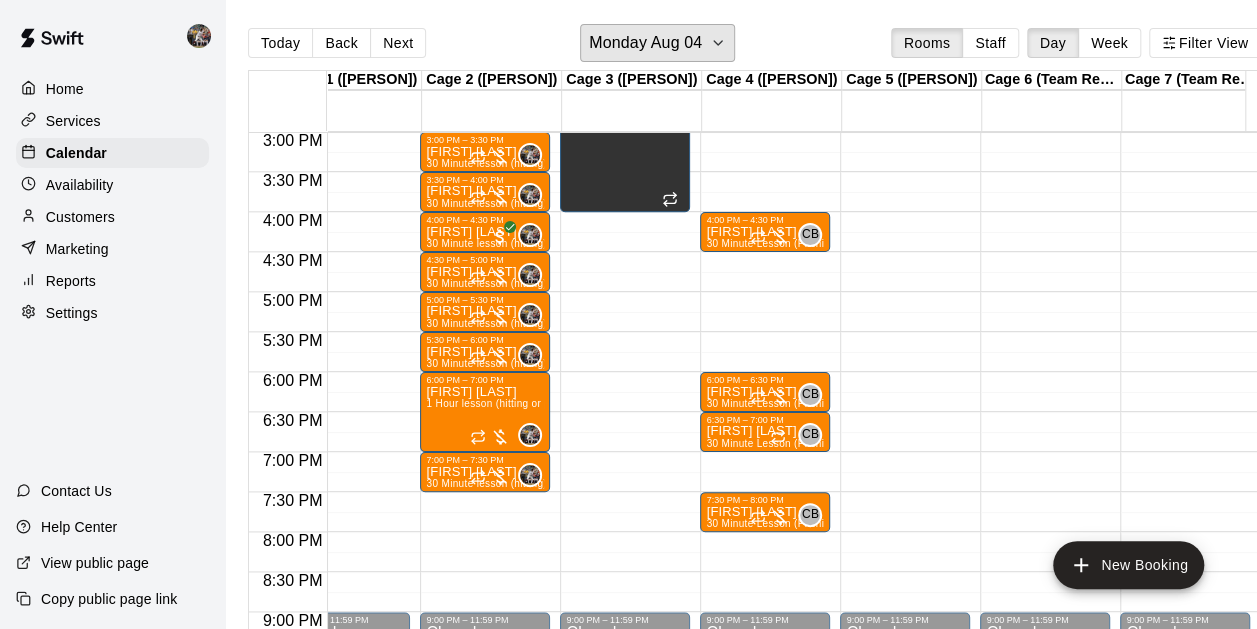 click on "Monday Aug 04" at bounding box center (657, 43) 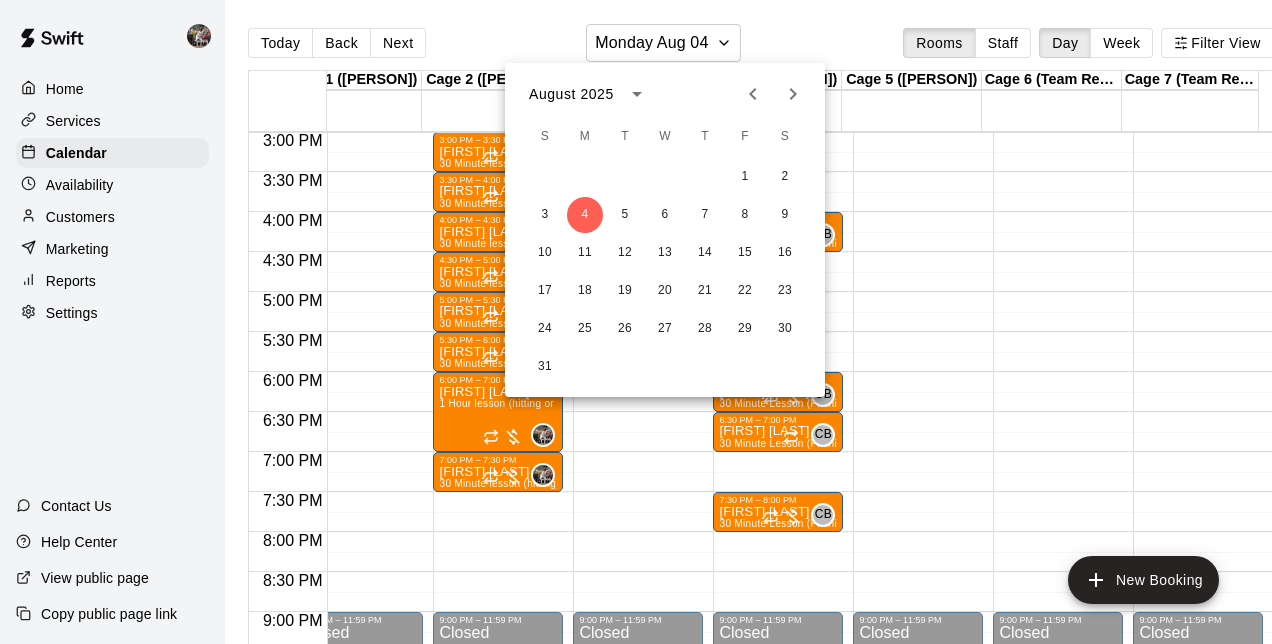 click at bounding box center [636, 322] 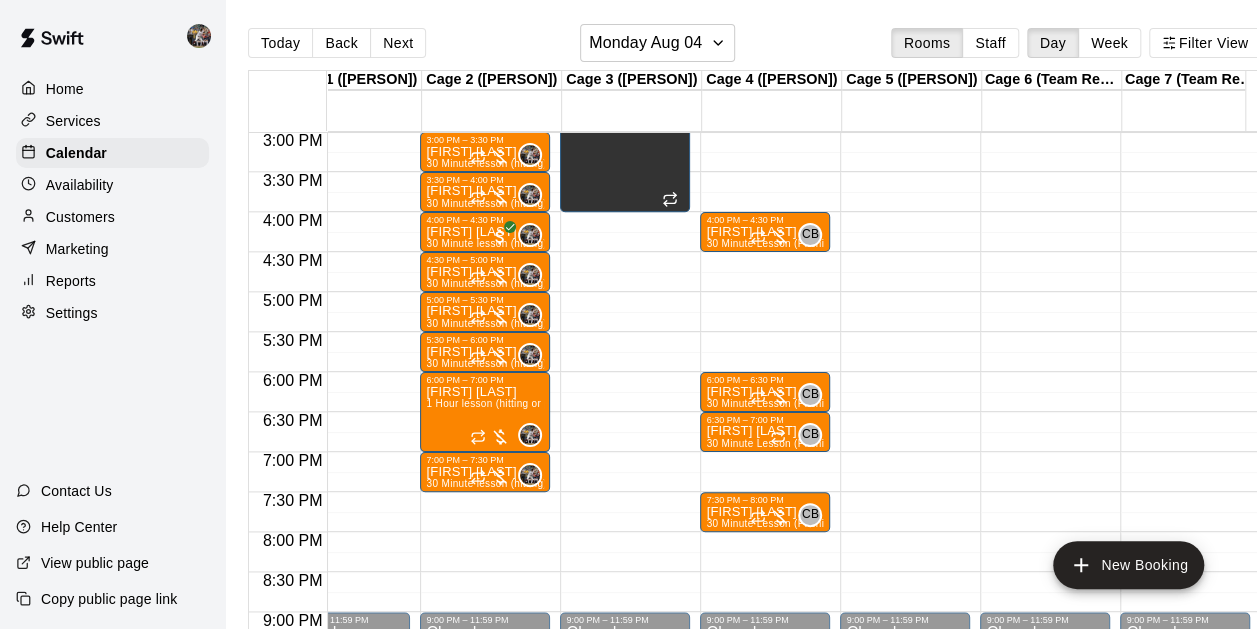 click on "4:00 PM – 4:30 PM" at bounding box center [485, 220] 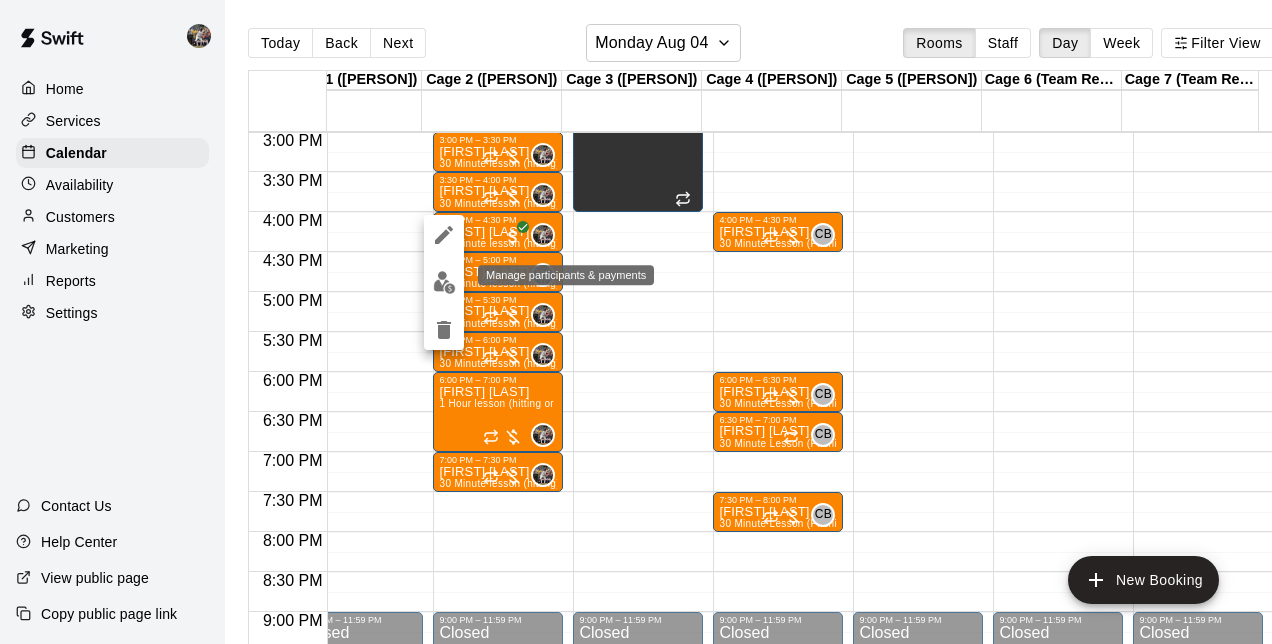 click at bounding box center [444, 282] 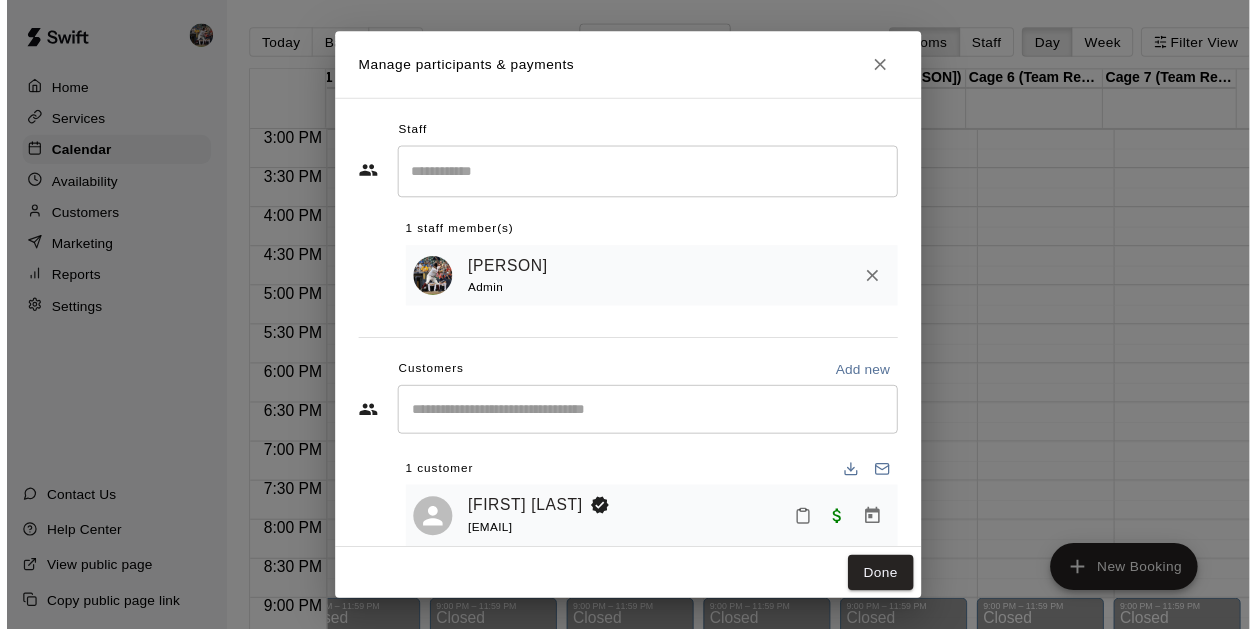 scroll, scrollTop: 37, scrollLeft: 0, axis: vertical 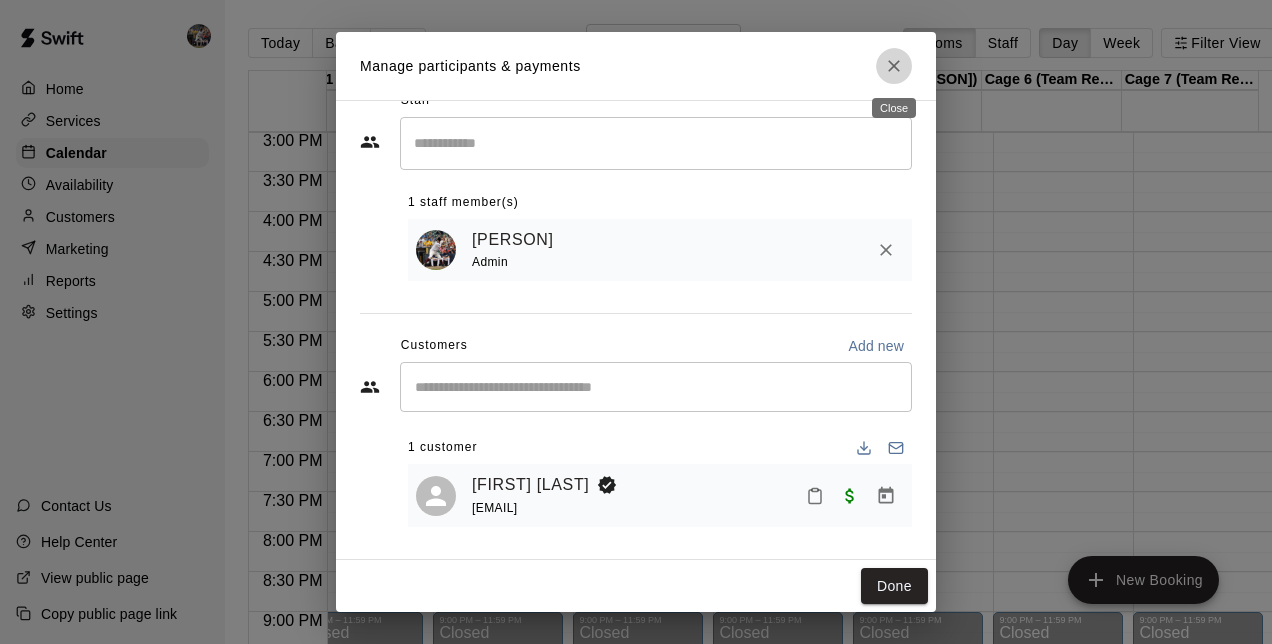 click at bounding box center [894, 66] 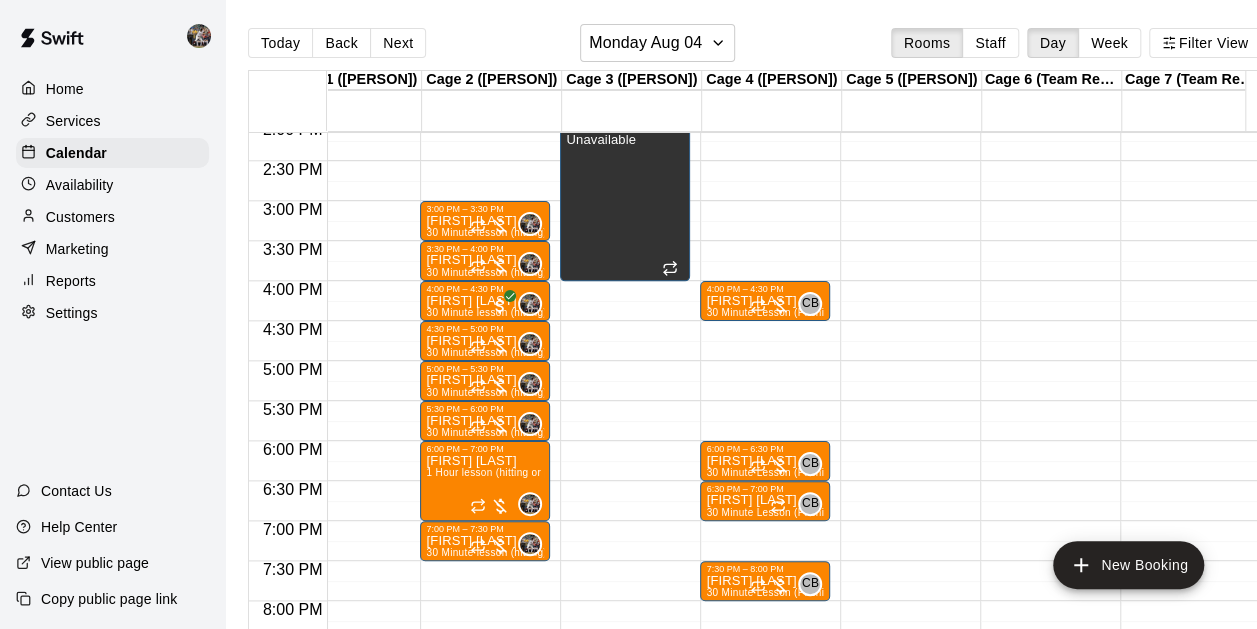 scroll, scrollTop: 1118, scrollLeft: 44, axis: both 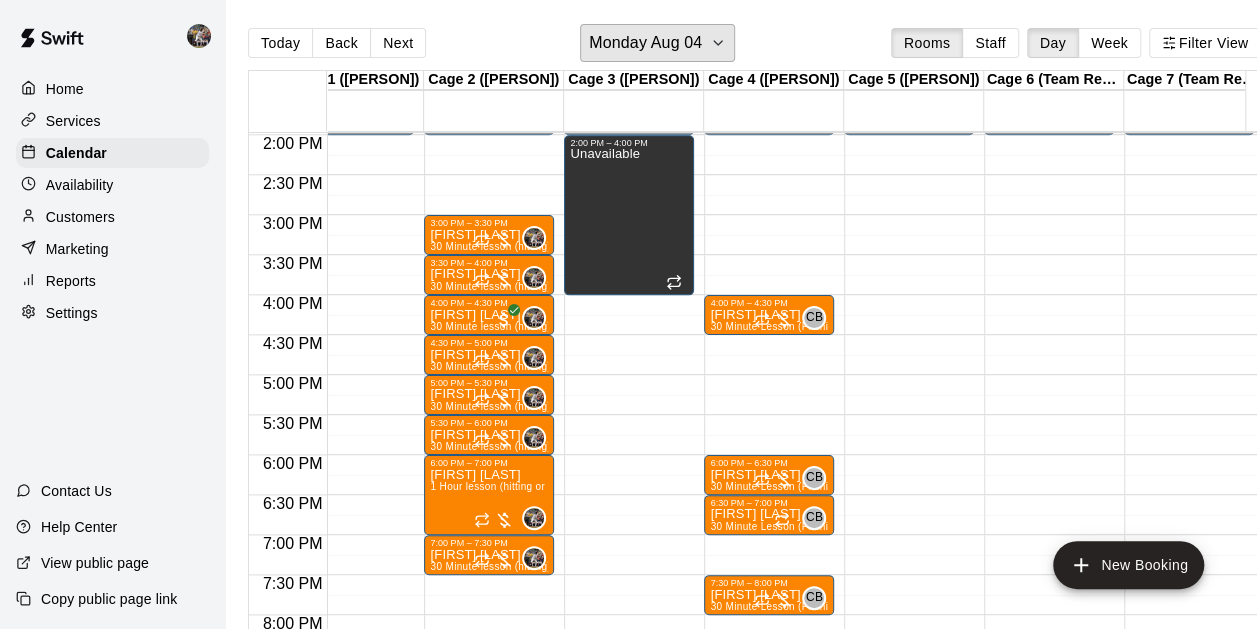 click on "Monday Aug 04" at bounding box center [645, 43] 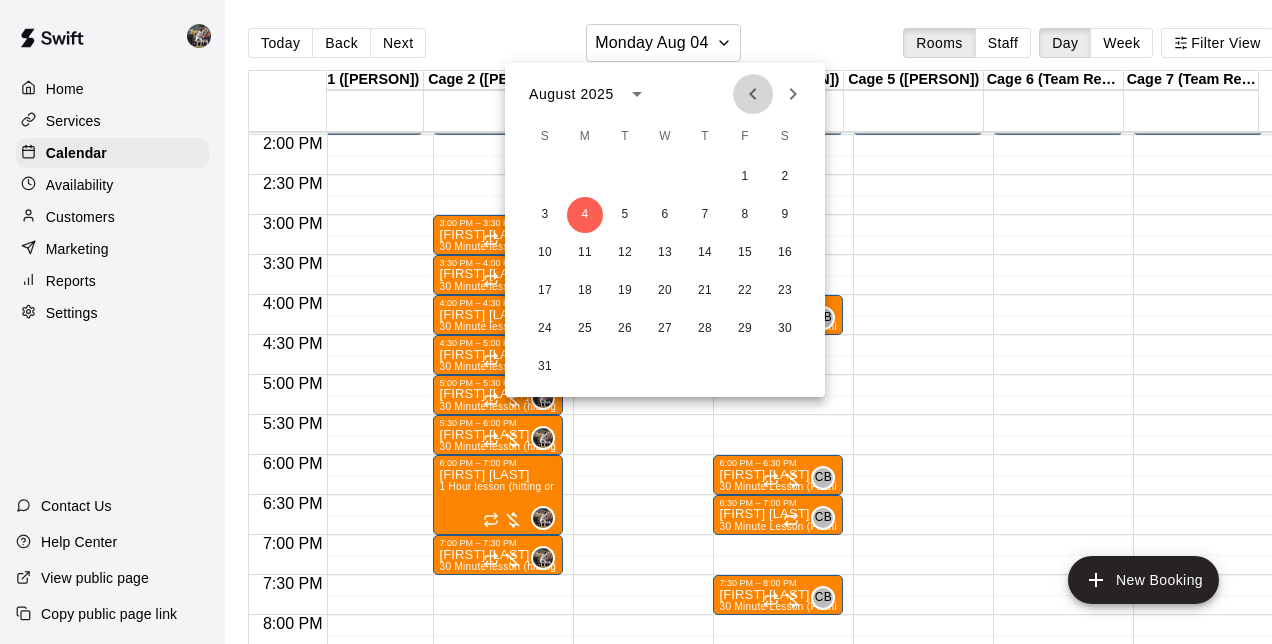 click 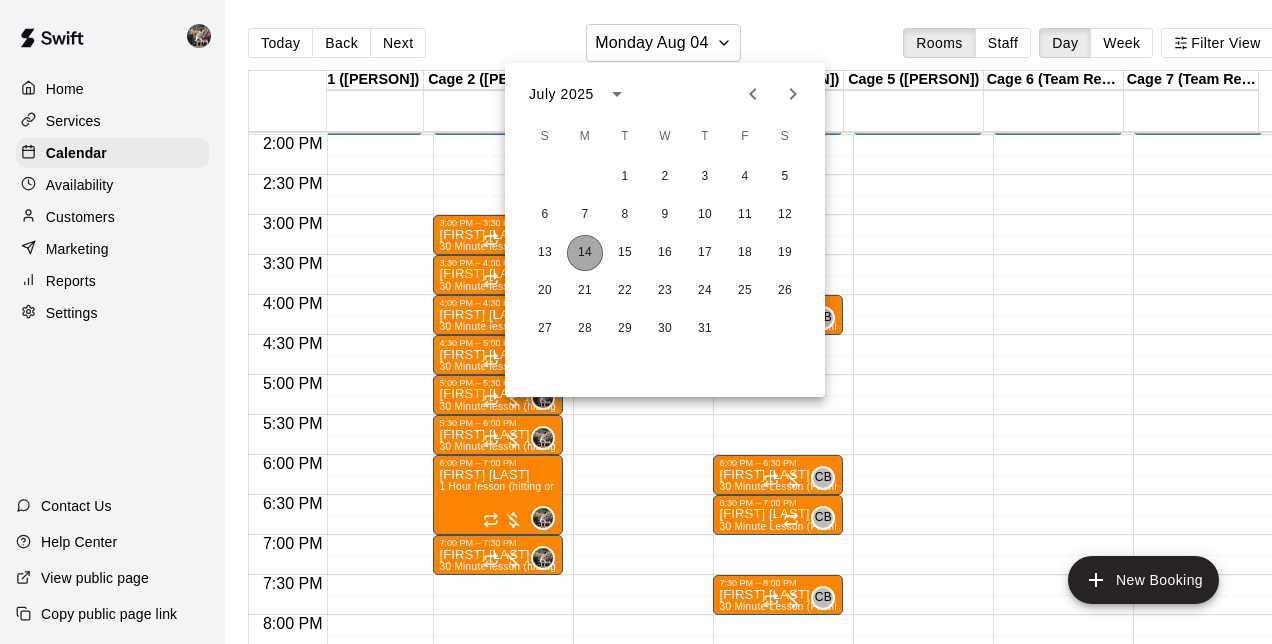 click on "14" at bounding box center (585, 253) 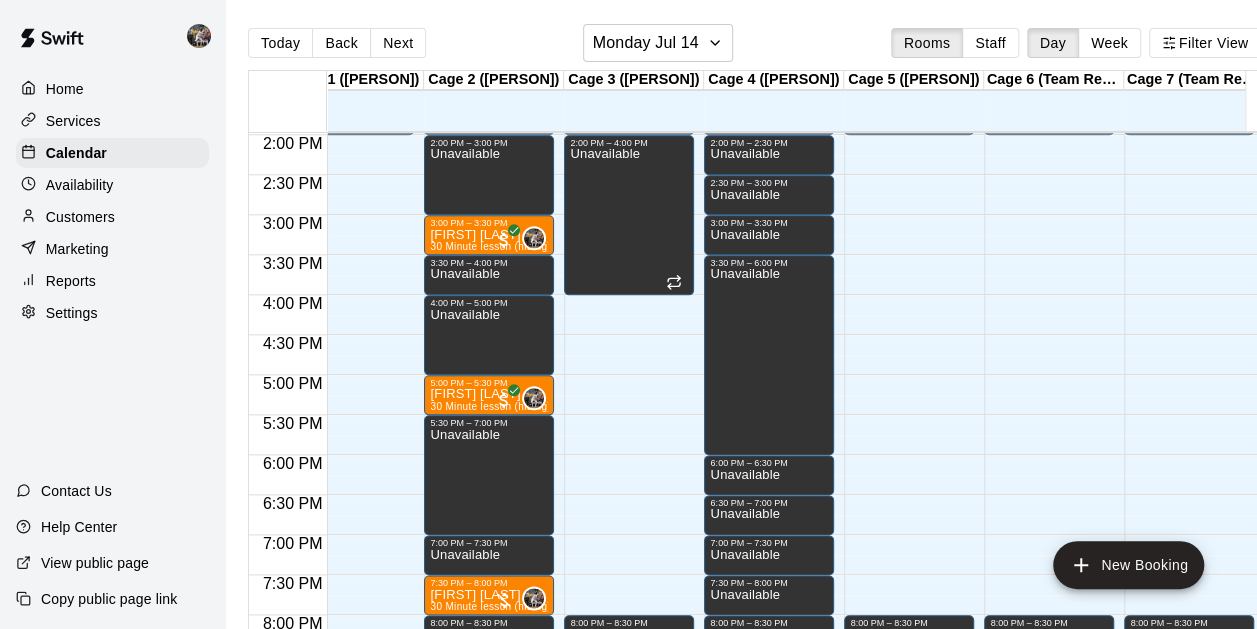 click on "[FIRST] [LAST]" at bounding box center (489, 235) 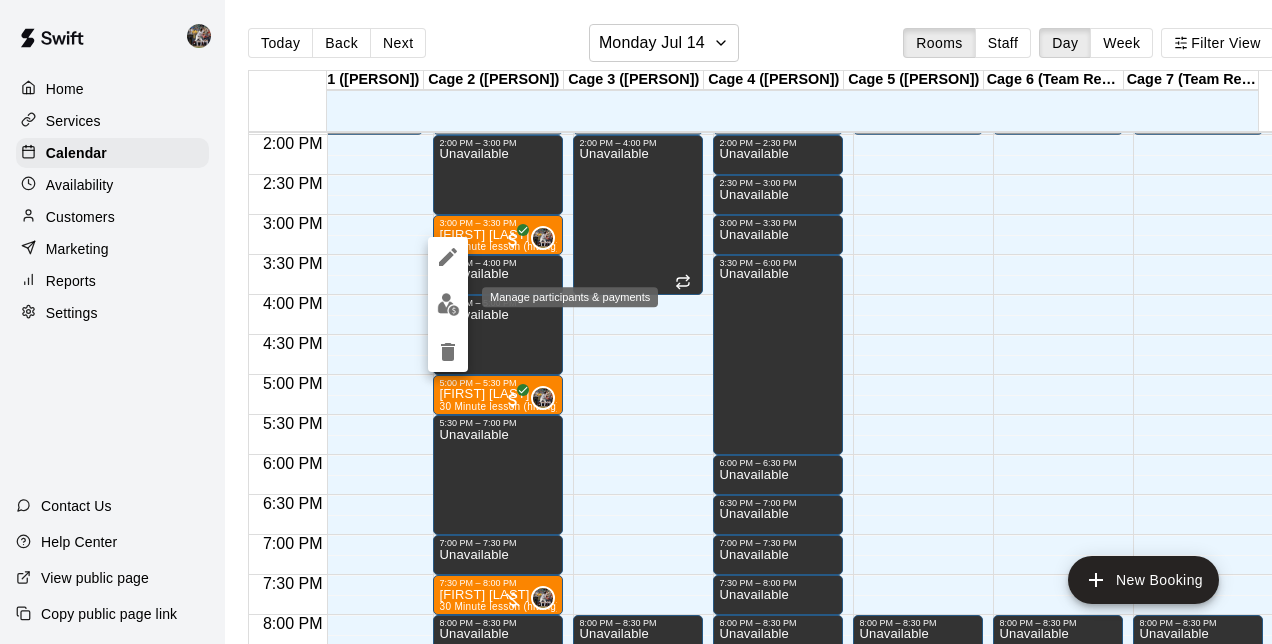 click at bounding box center [448, 304] 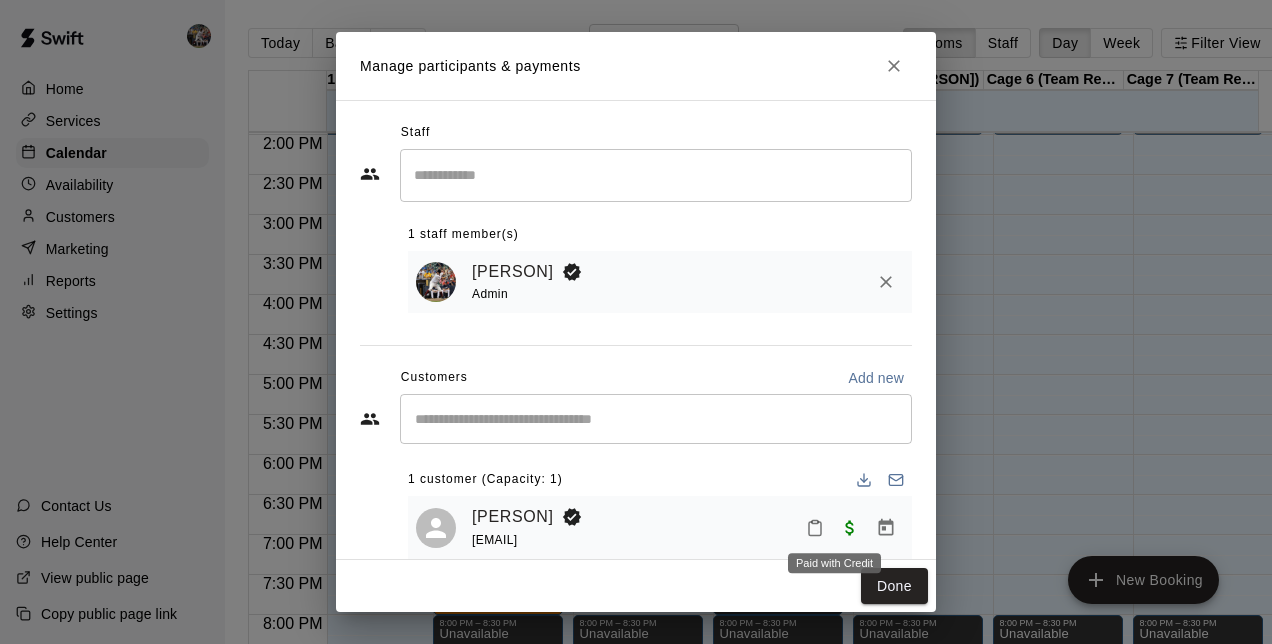 click at bounding box center (850, 526) 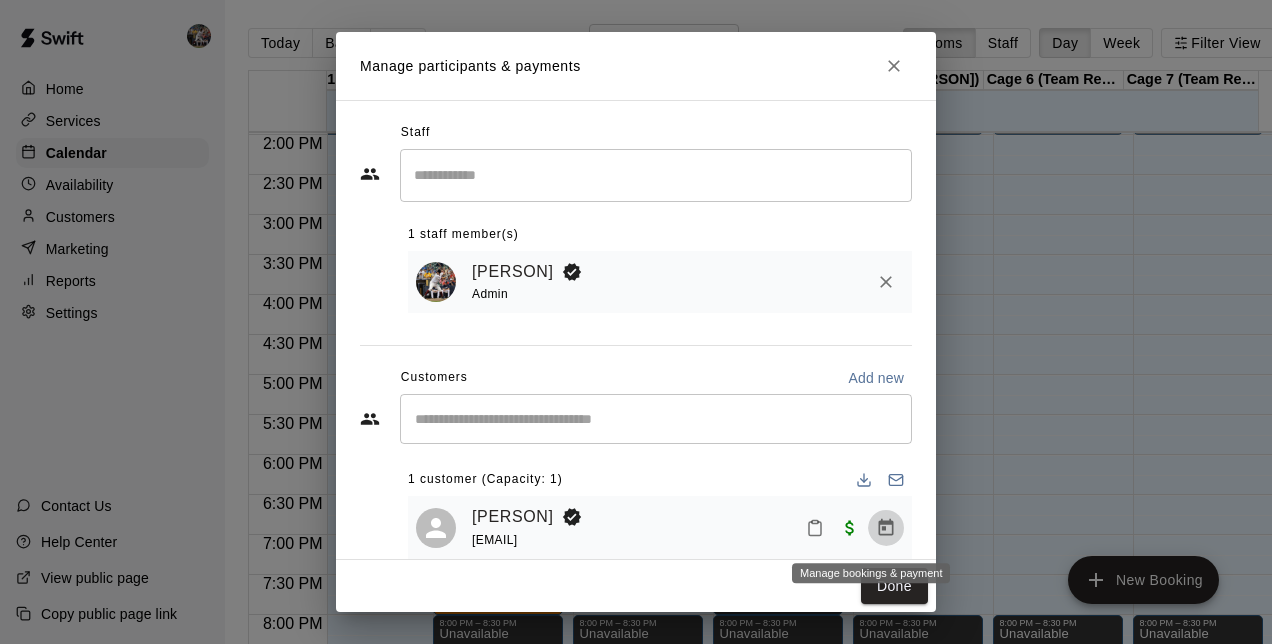 click 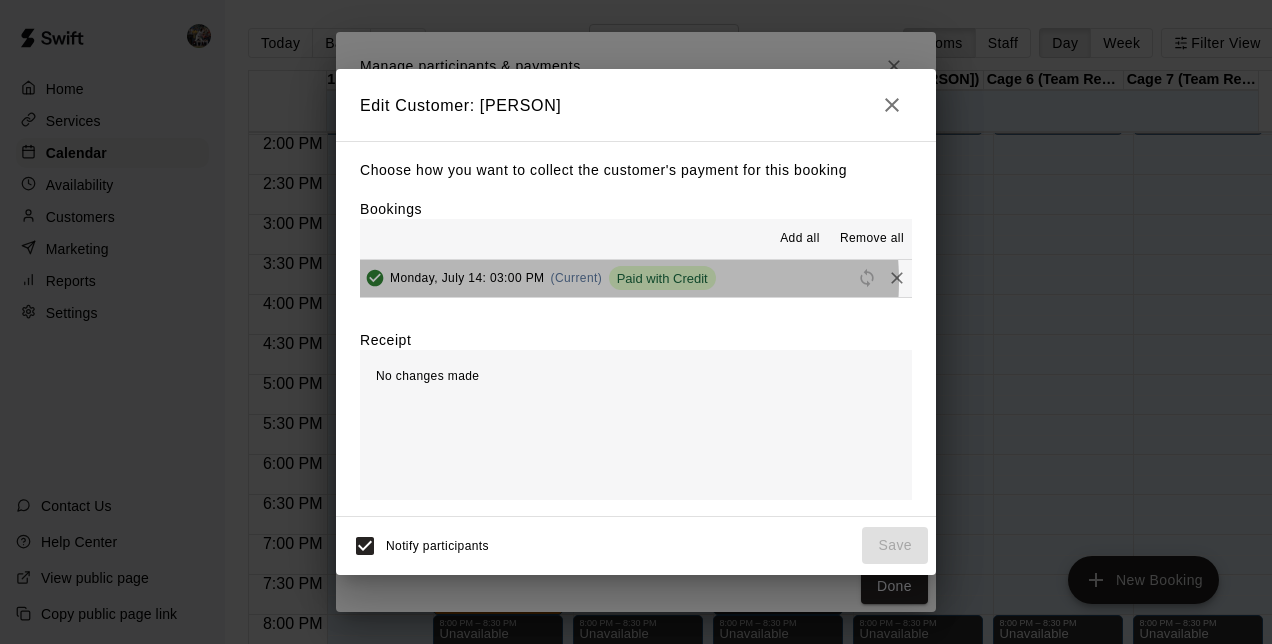 click on "Paid with Credit" at bounding box center [662, 278] 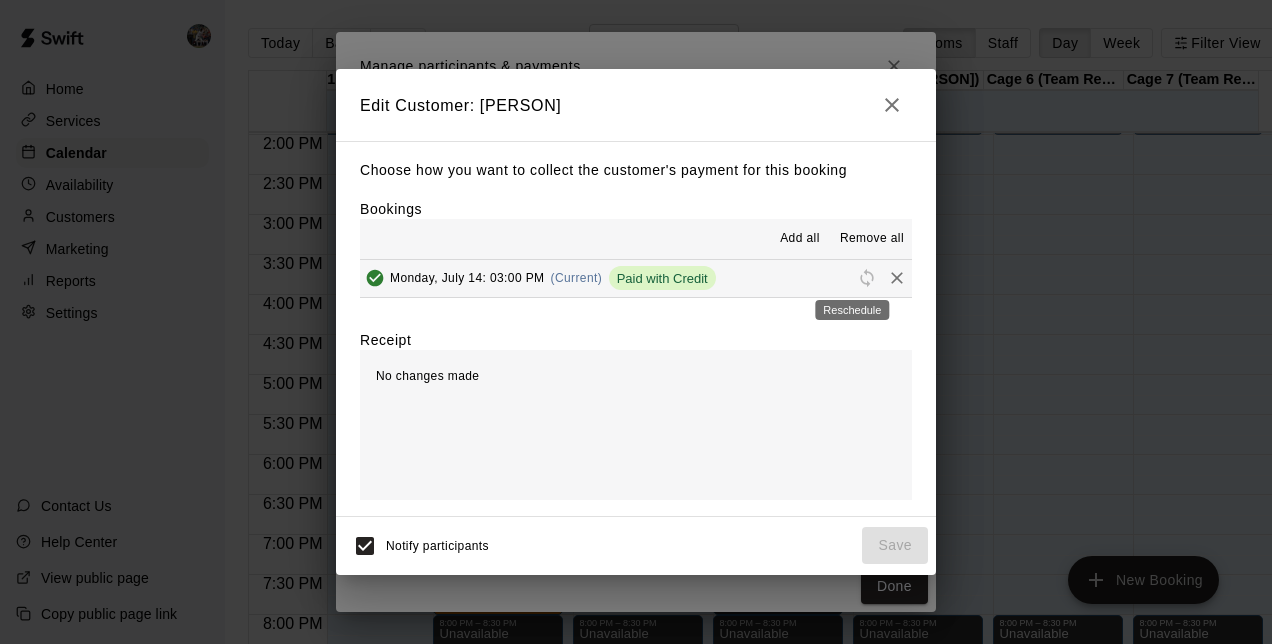 click at bounding box center (867, 277) 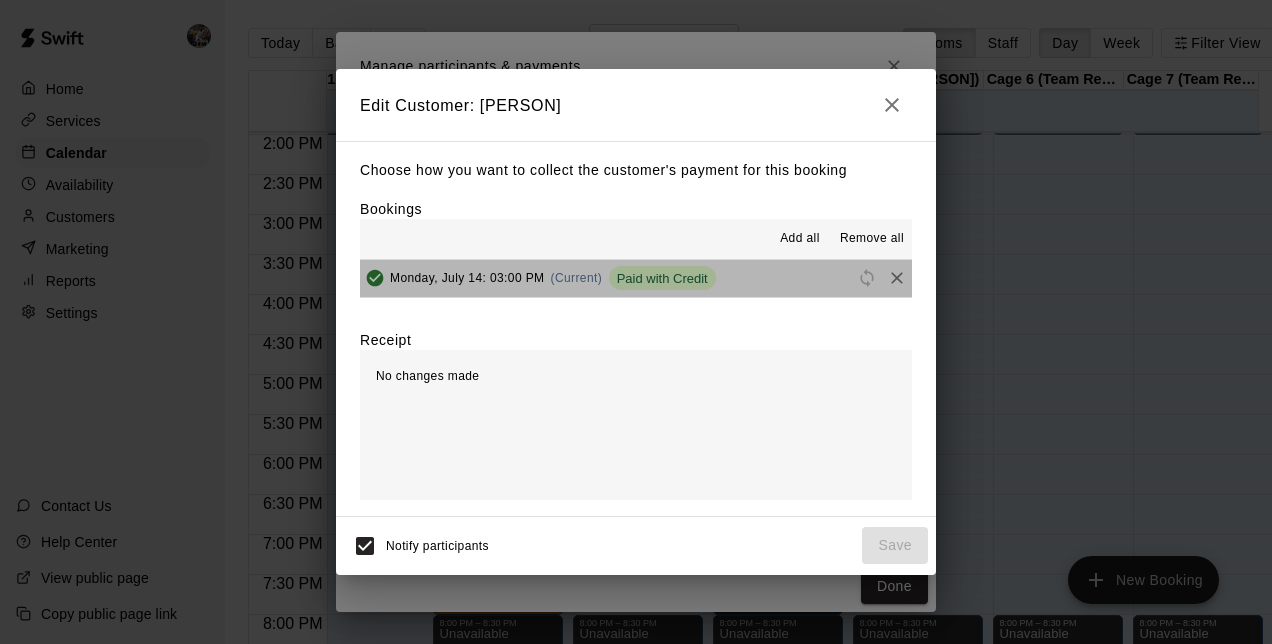 click on "Monday, July 14: 03:00 PM (Current) Paid with Credit" at bounding box center (636, 278) 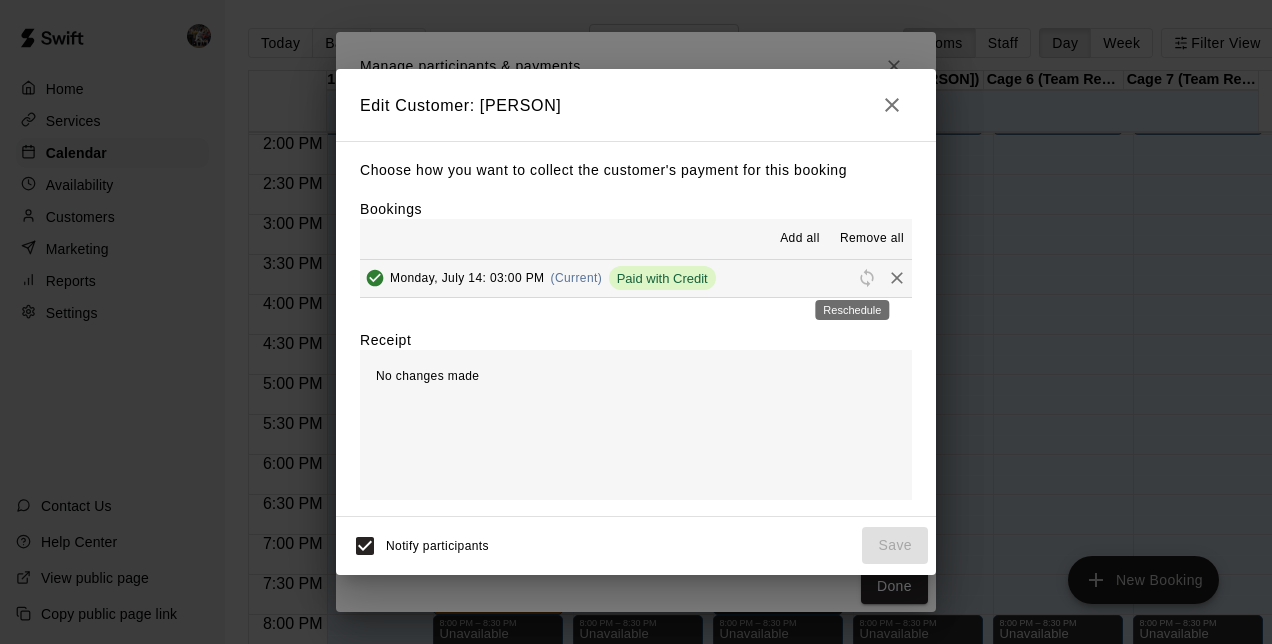 click at bounding box center [867, 277] 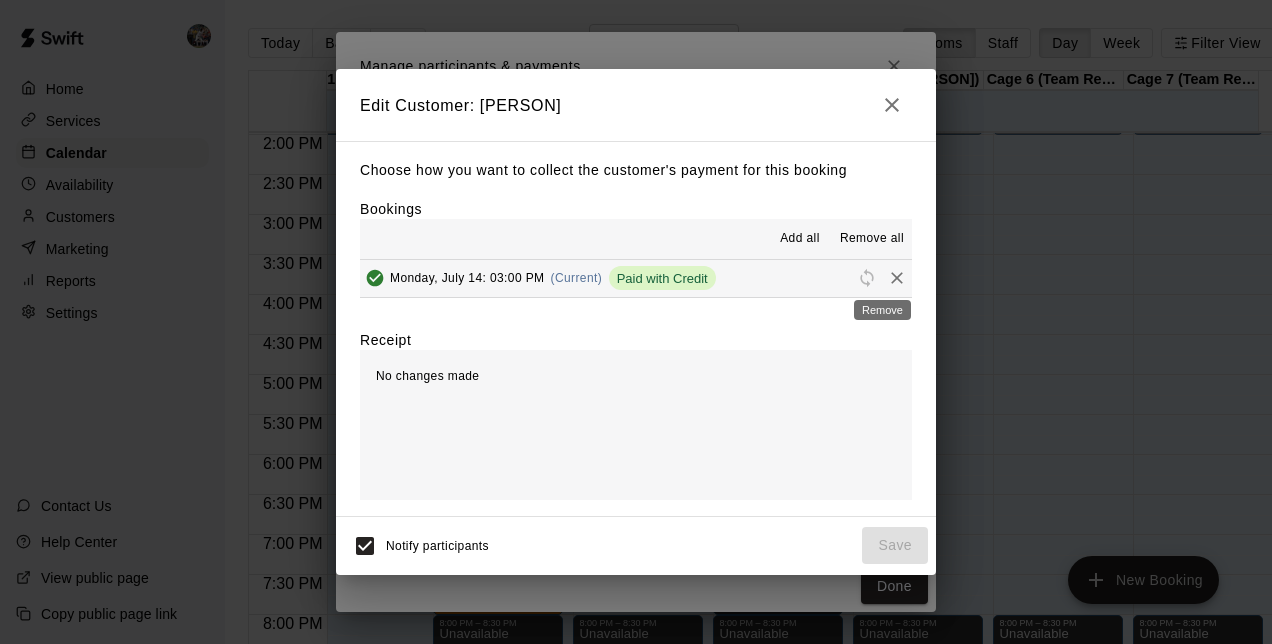 click on "Remove" at bounding box center [882, 304] 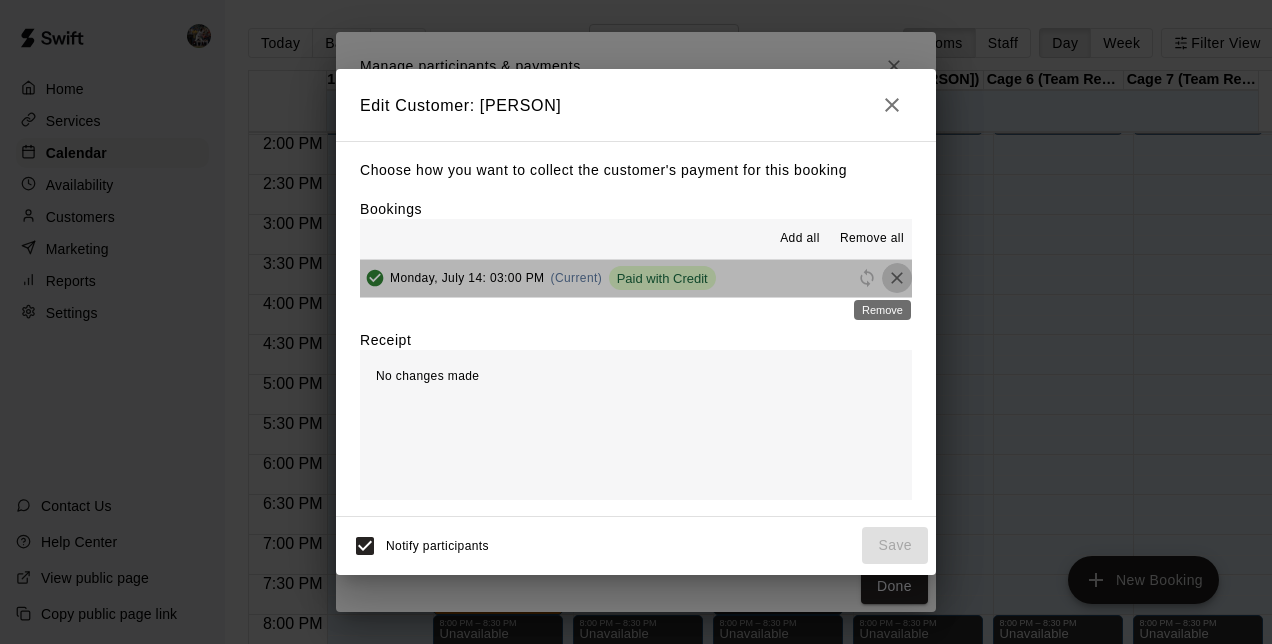 click 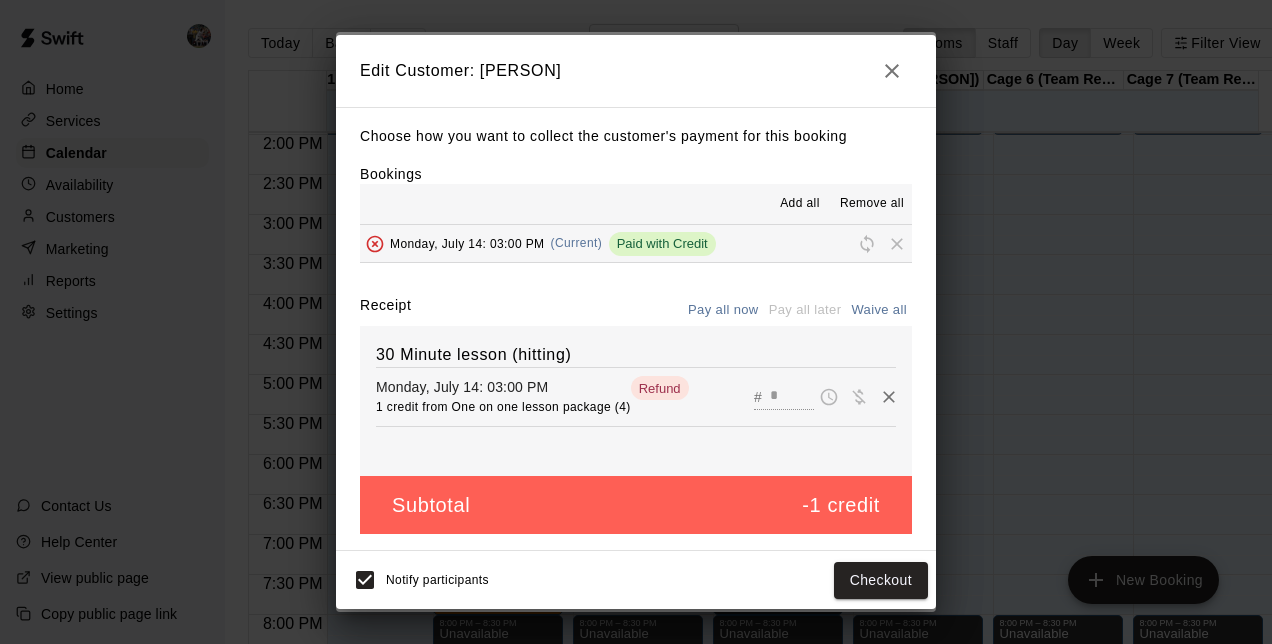 click on "Choose how you want to collect the customer's payment for this booking Bookings Add all Remove all Monday, July 14: 03:00 PM (Current) Paid with Credit Receipt Pay all now Pay all later Waive all 30 Minute lesson (hitting) Monday, July 14: 03:00 PM 1 credit from One on one lesson package (4) Refund ​ # * Subtotal -1 credit" at bounding box center [636, 329] 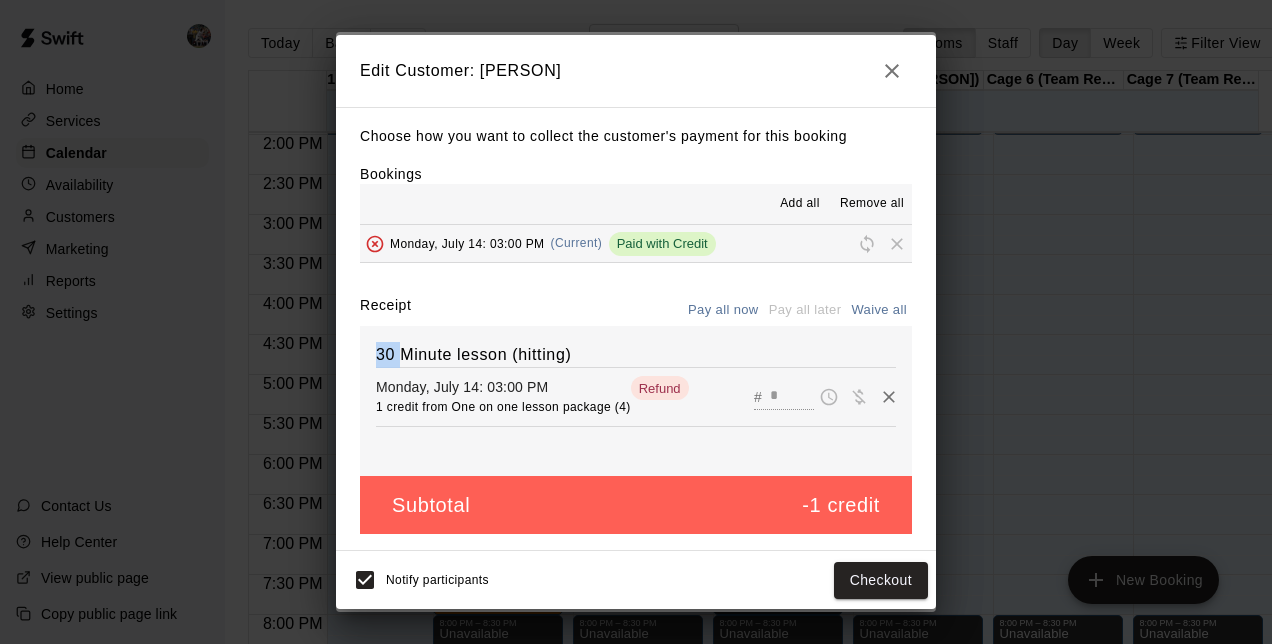 click on "Choose how you want to collect the customer's payment for this booking Bookings Add all Remove all Monday, July 14: 03:00 PM (Current) Paid with Credit Receipt Pay all now Pay all later Waive all 30 Minute lesson (hitting) Monday, July 14: 03:00 PM 1 credit from One on one lesson package (4) Refund ​ # * Subtotal -1 credit" at bounding box center [636, 329] 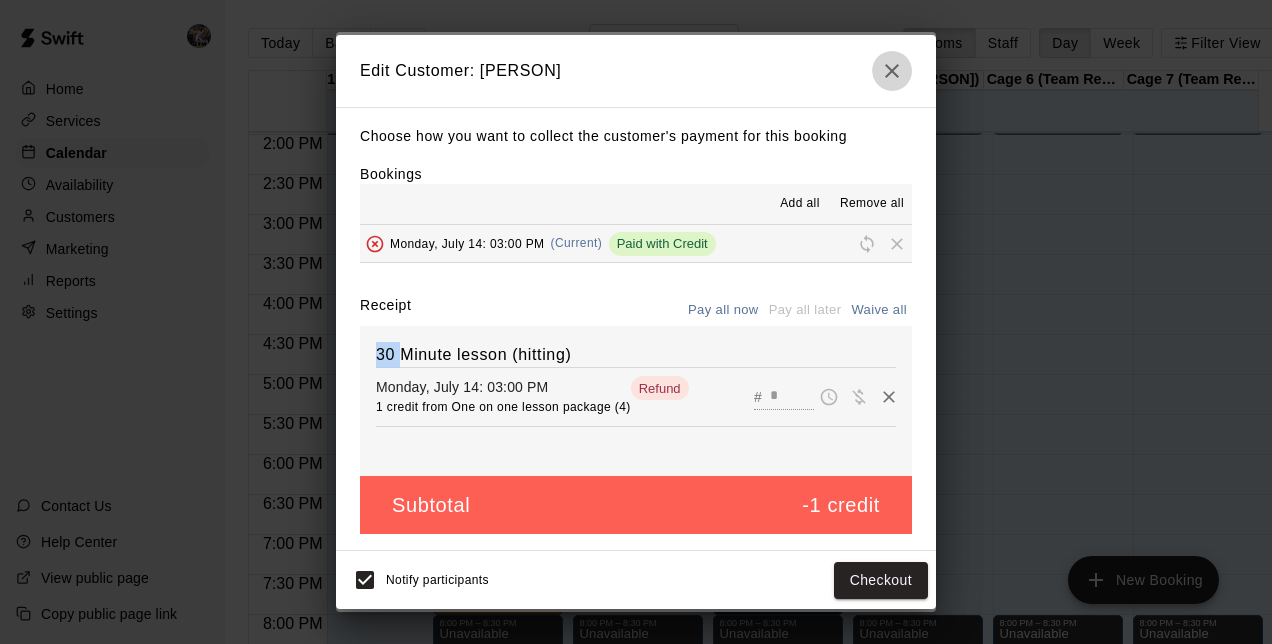 click at bounding box center (892, 71) 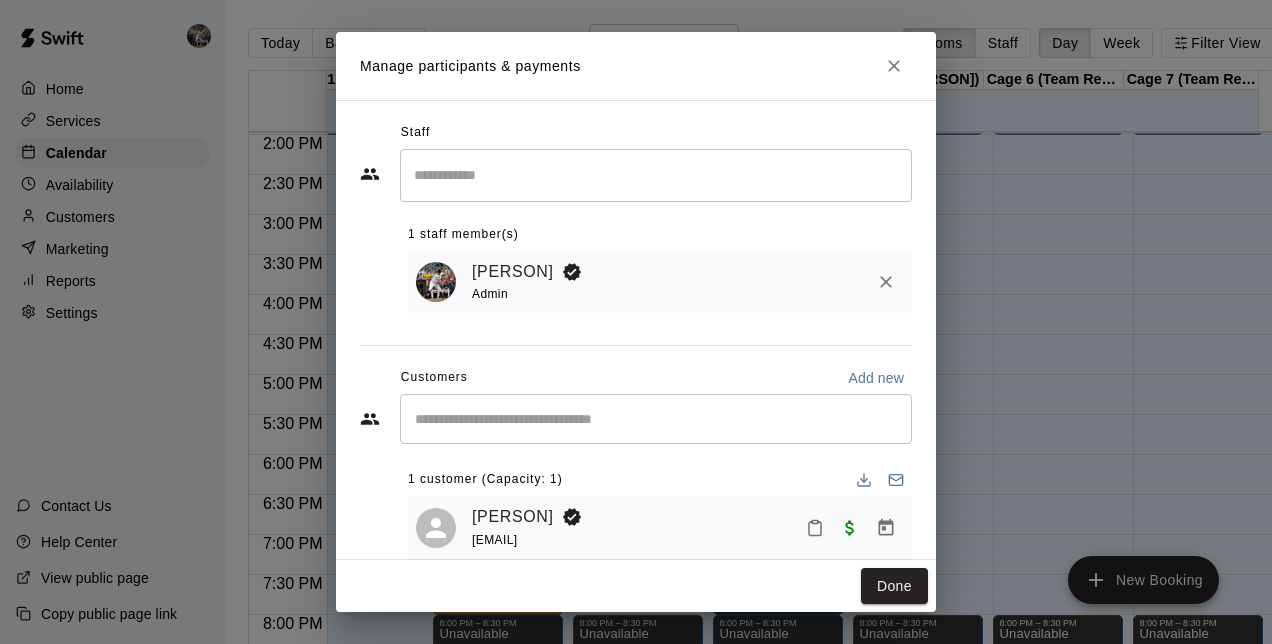 click on "Edit Participant Bookings Add all Remove all Monday, July 14: 03:00 PM (Current) Summary 30 Minute lesson (hitting) Monday, July 14: 03:00 PM 1 credit from One on one lesson package (4) Remove Notify participants Save" at bounding box center [636, 322] 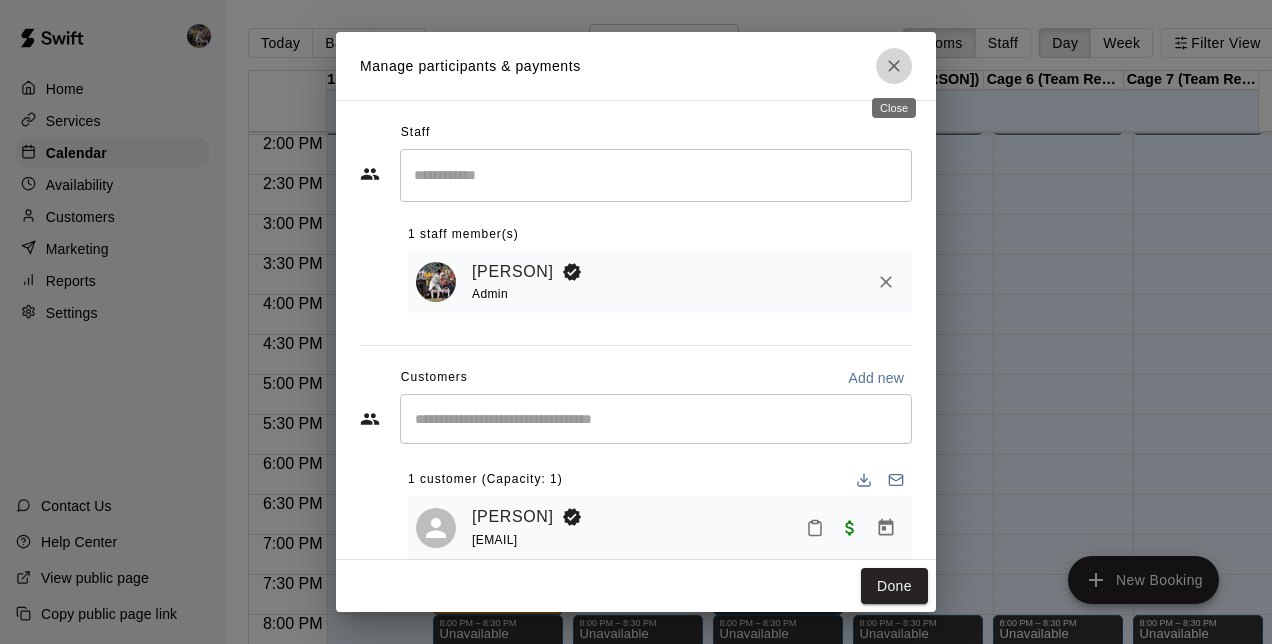 drag, startPoint x: 891, startPoint y: 51, endPoint x: 882, endPoint y: 70, distance: 21.023796 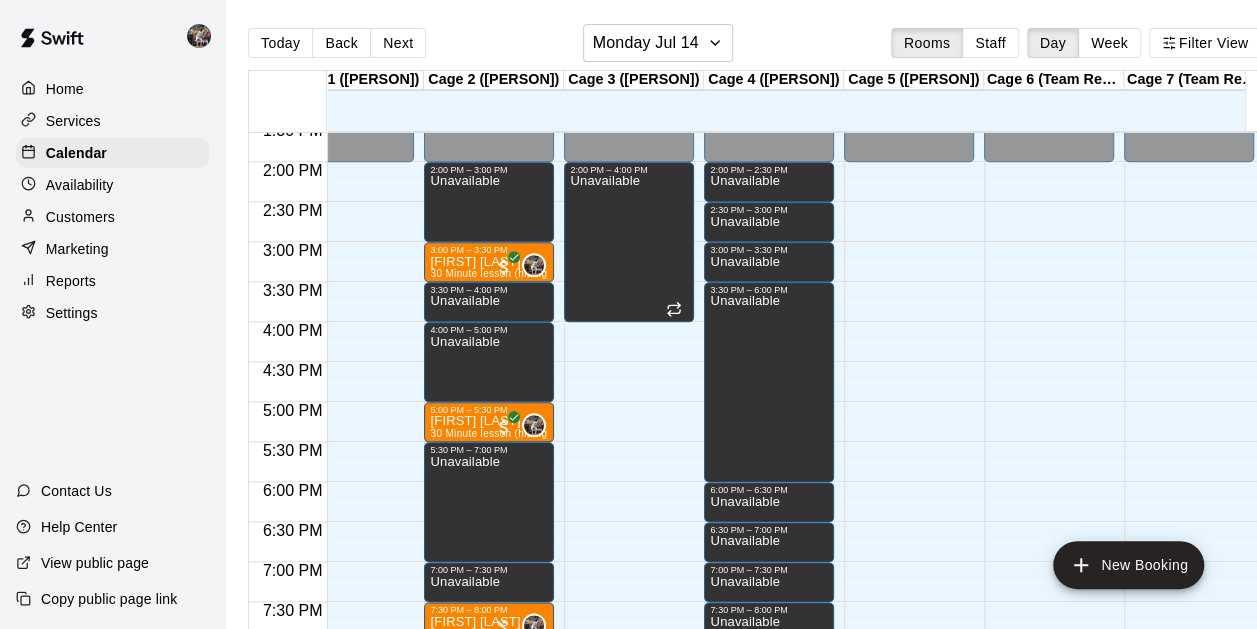 scroll, scrollTop: 1090, scrollLeft: 43, axis: both 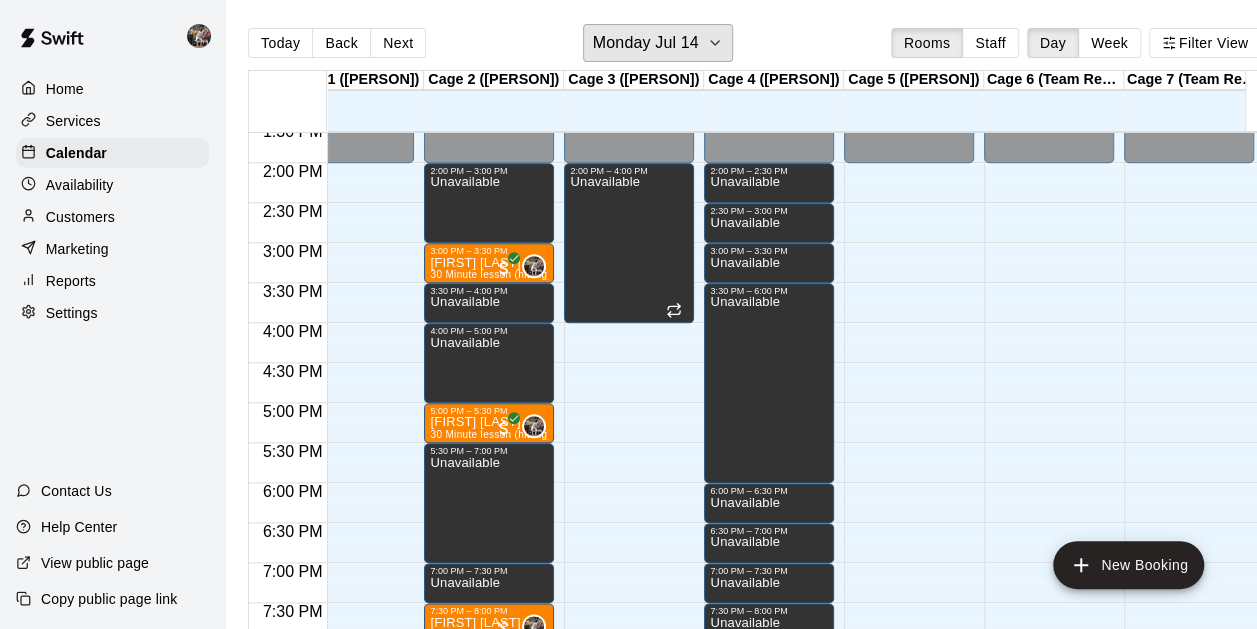 click on "Monday Jul 14" at bounding box center (646, 43) 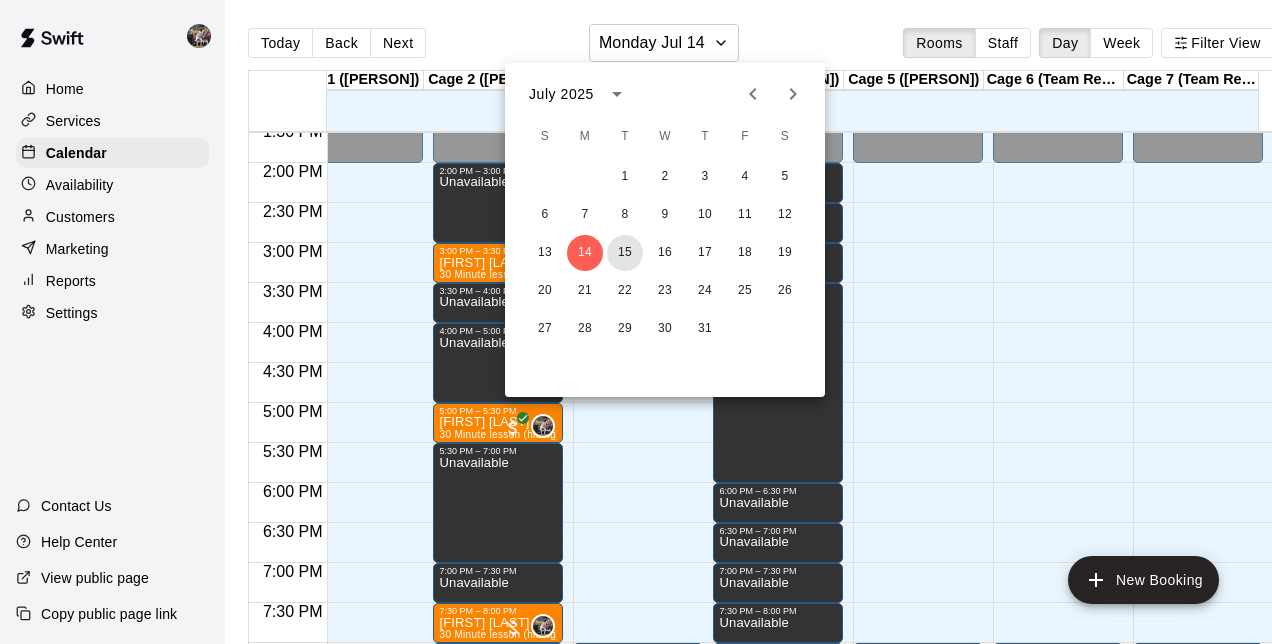 click on "15" at bounding box center (625, 253) 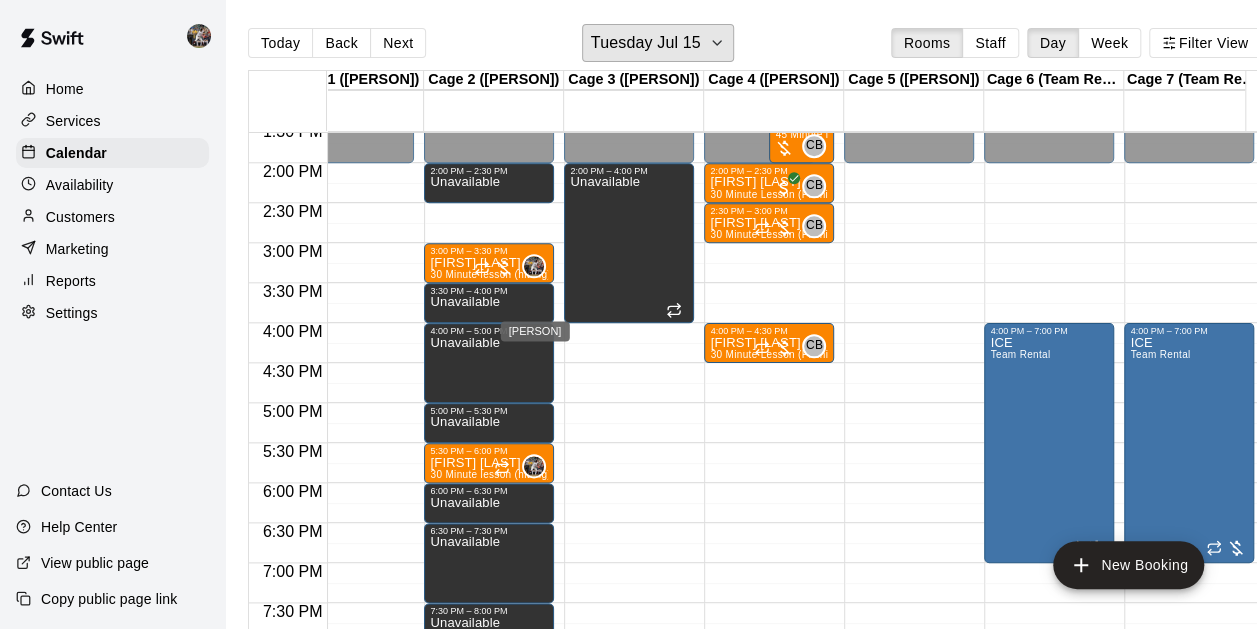 scroll, scrollTop: 1060, scrollLeft: 43, axis: both 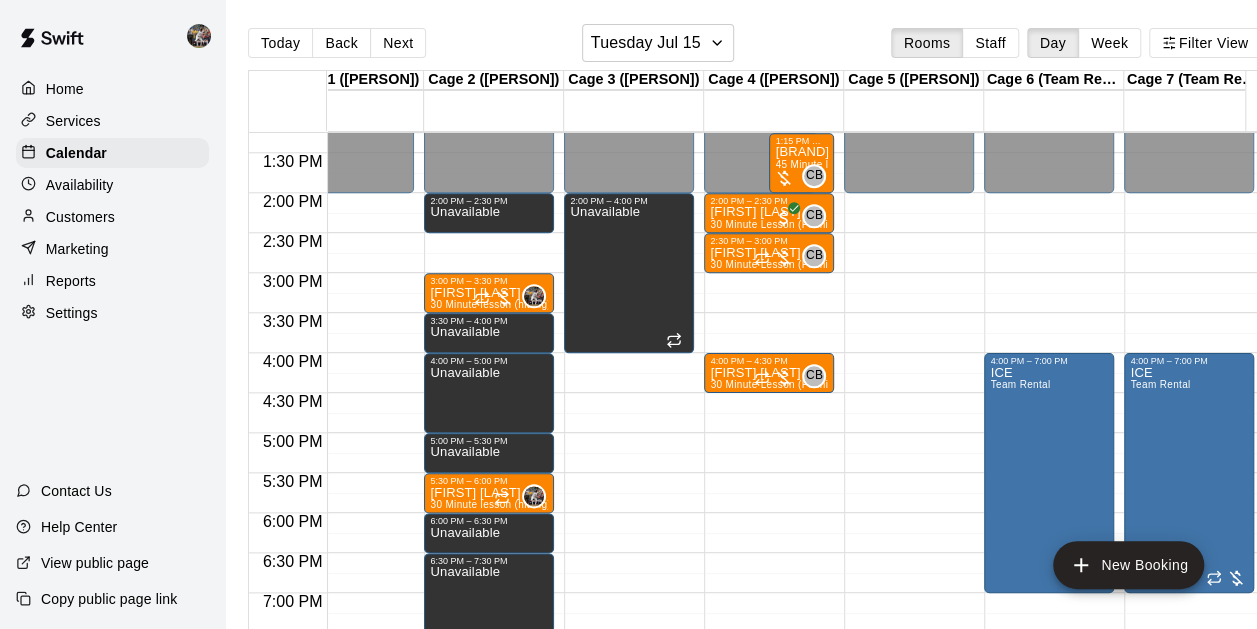 click on "12:00 AM – 2:00 PM Closed 2:00 PM – 2:30 PM Unavailable 3:00 PM – 3:30 PM [PERSON] 30 Minute lesson (hitting) 0 3:30 PM – 4:00 PM Unavailable 4:00 PM – 5:00 PM Unavailable 5:00 PM – 5:30 PM Unavailable 5:30 PM – 6:00 PM [PERSON] 30 Minute lesson (hitting) 0 6:00 PM – 6:30 PM Unavailable 6:30 PM – 7:30 PM Unavailable 7:30 PM – 8:00 PM Unavailable 8:00 PM – 9:00 PM Unavailable 9:00 PM – 11:59 PM Closed" at bounding box center [489, 33] 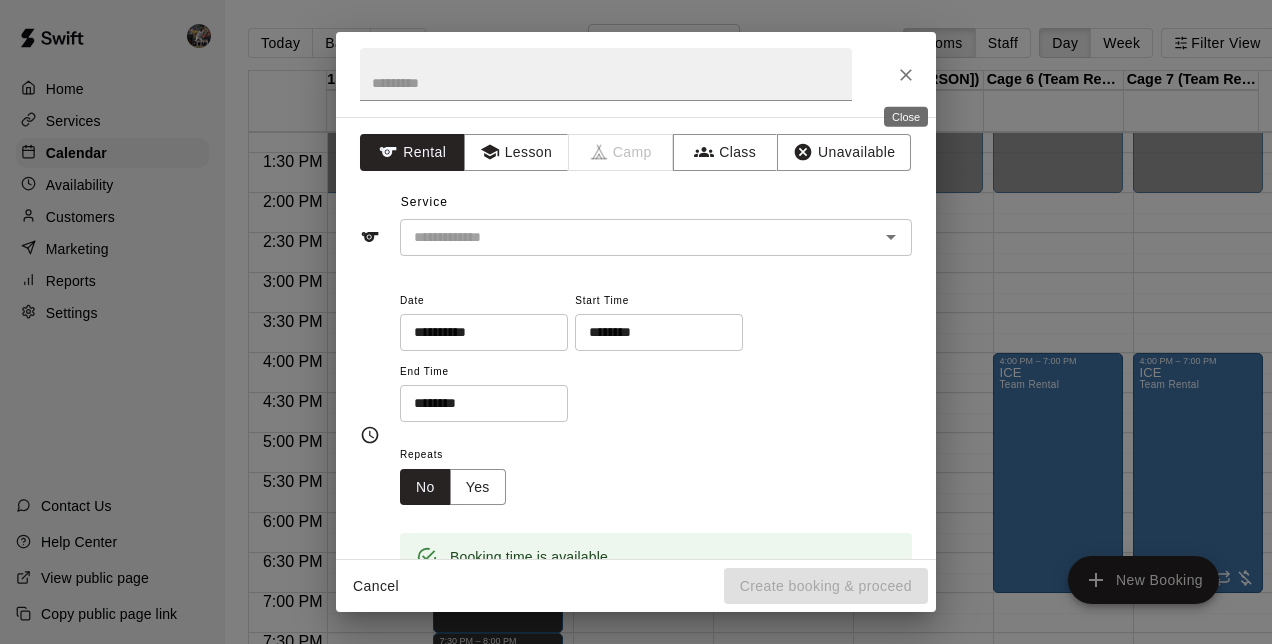 click at bounding box center (906, 75) 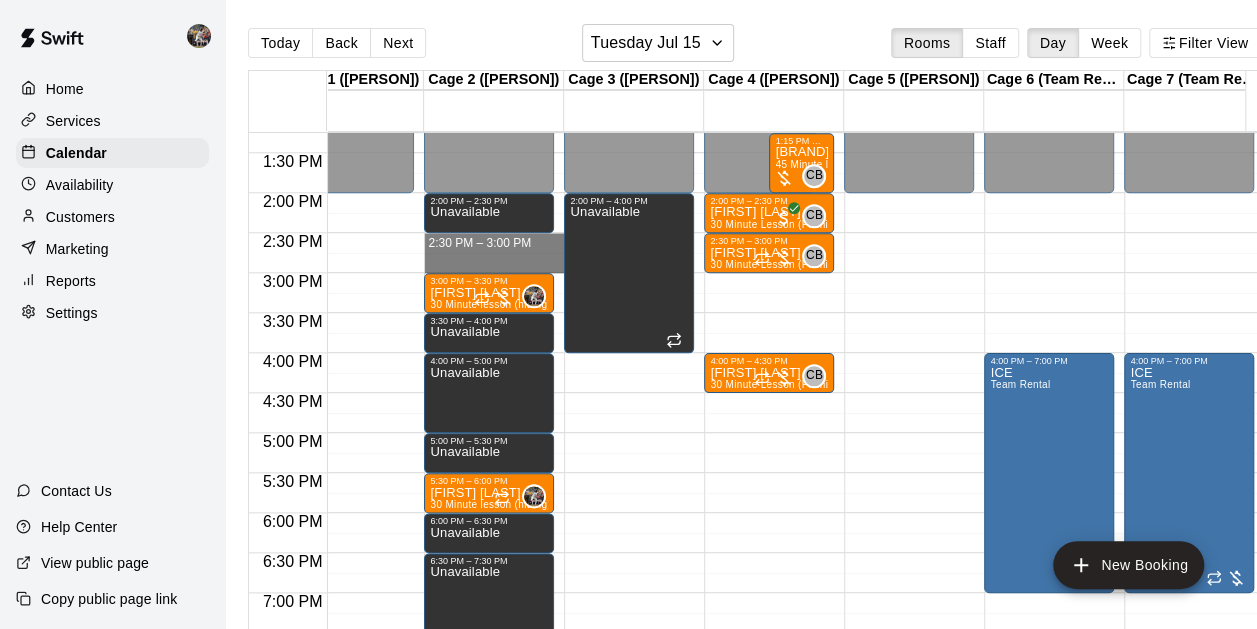 drag, startPoint x: 470, startPoint y: 235, endPoint x: 468, endPoint y: 262, distance: 27.073973 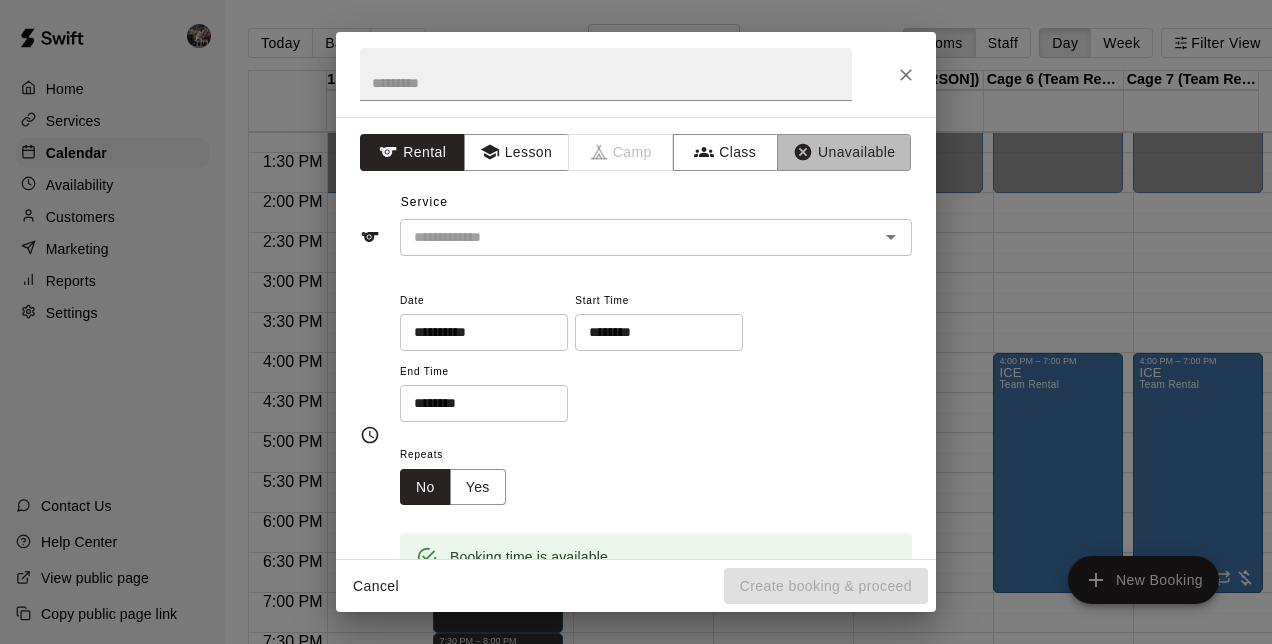 click on "Unavailable" at bounding box center (844, 152) 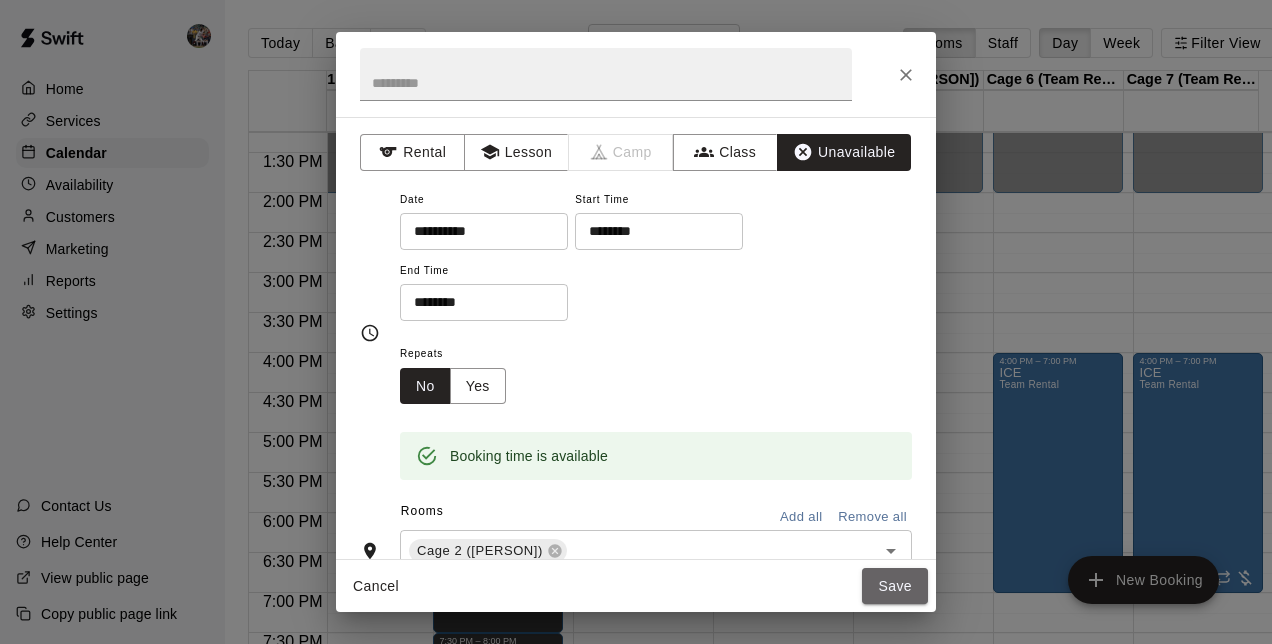 click on "Save" at bounding box center (895, 586) 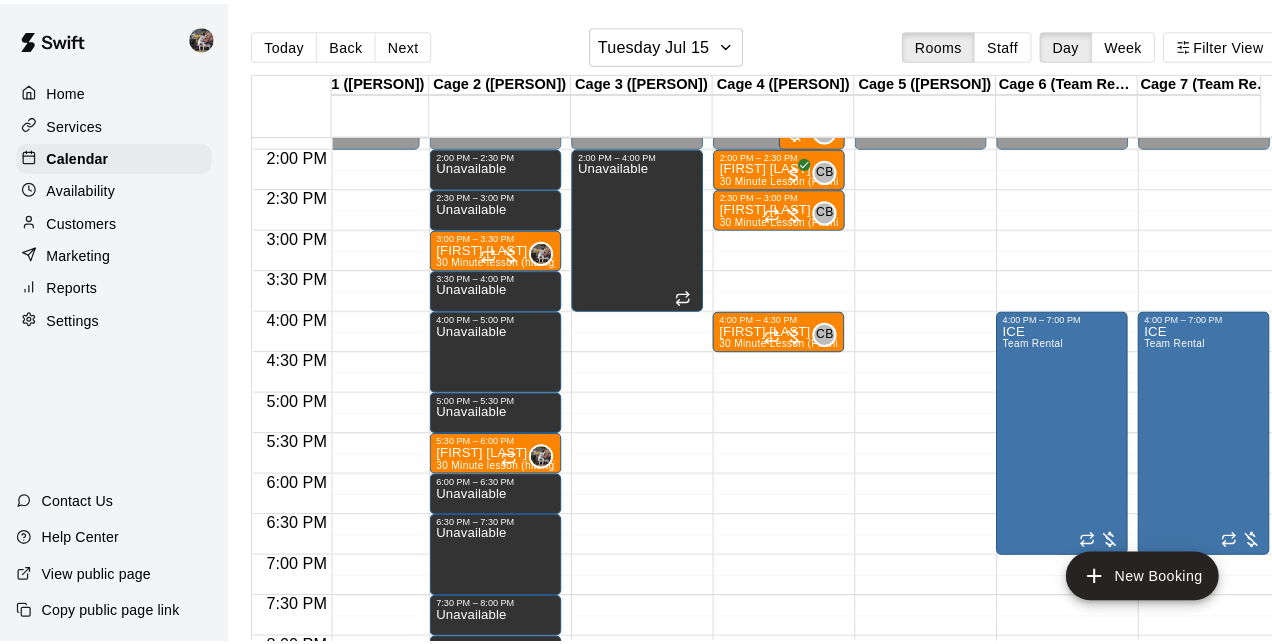 scroll, scrollTop: 1104, scrollLeft: 43, axis: both 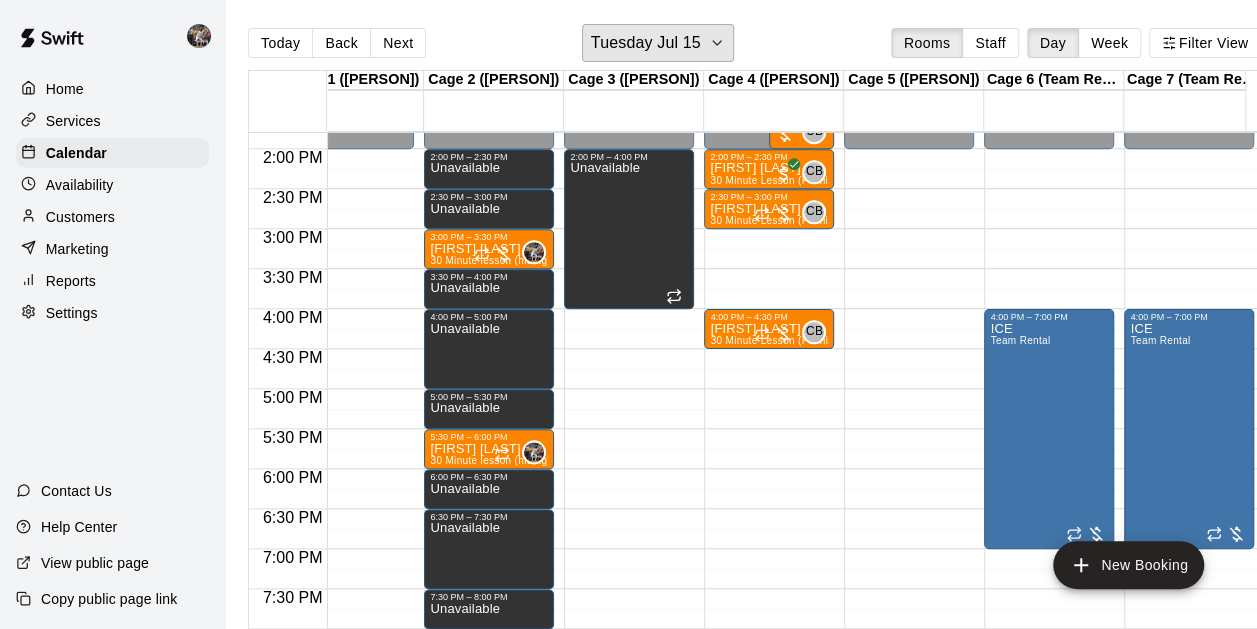 click on "Tuesday Jul 15" at bounding box center (646, 43) 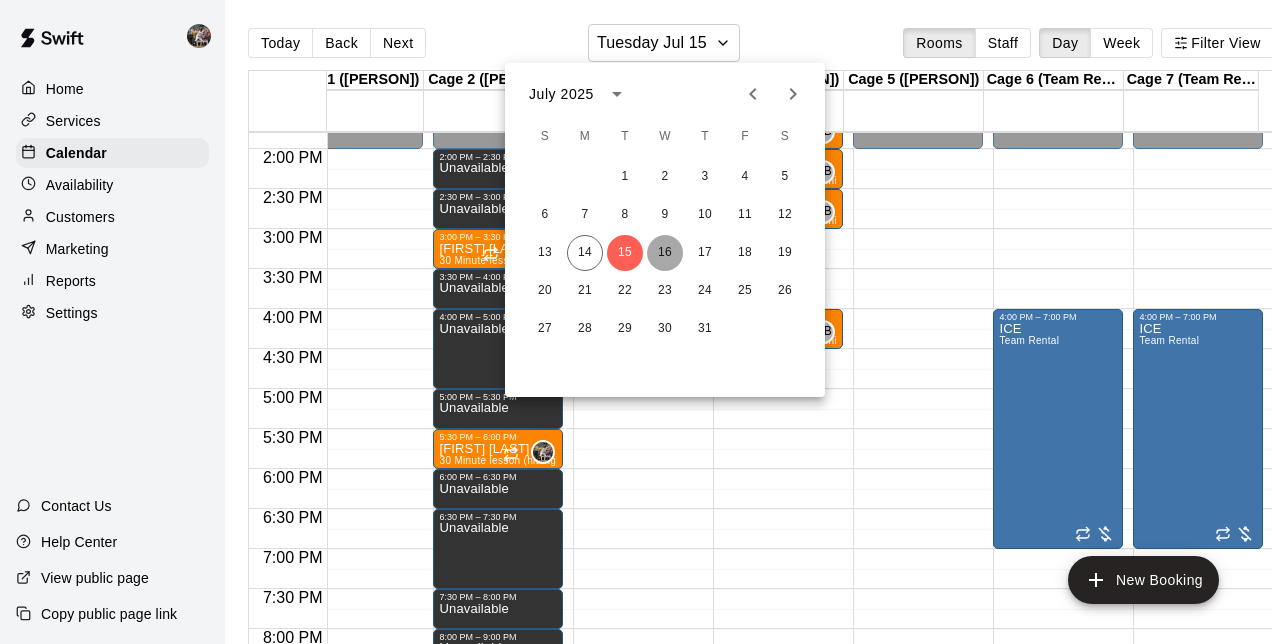 click on "16" at bounding box center [665, 253] 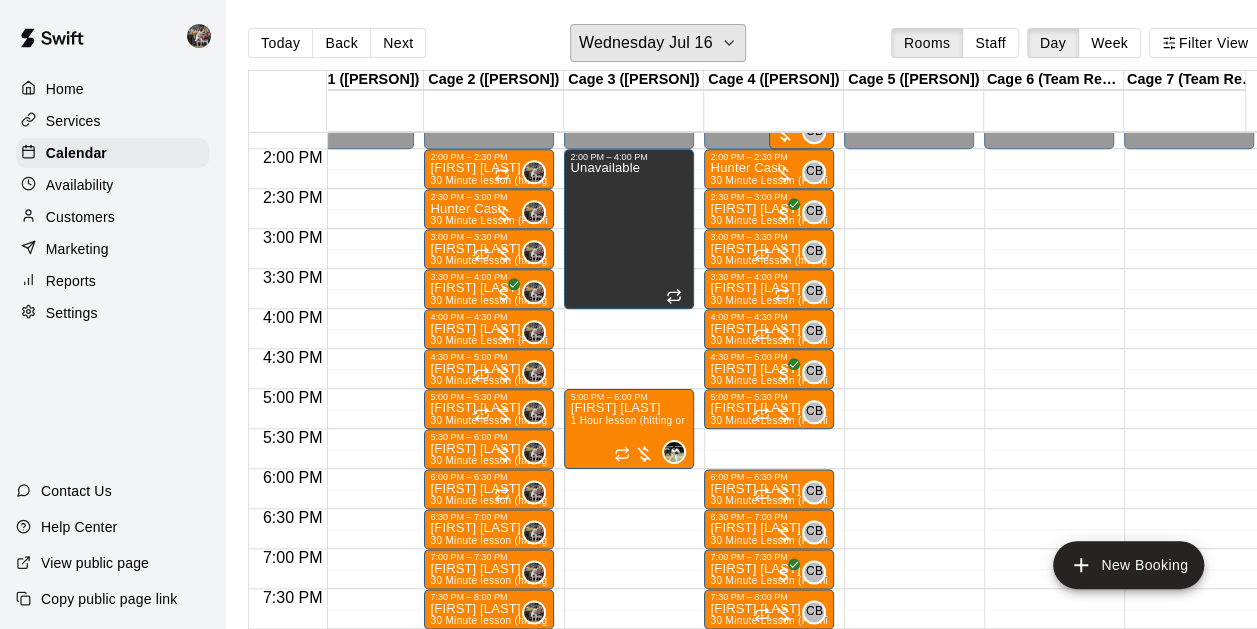 click on "Wednesday Jul 16" at bounding box center (646, 43) 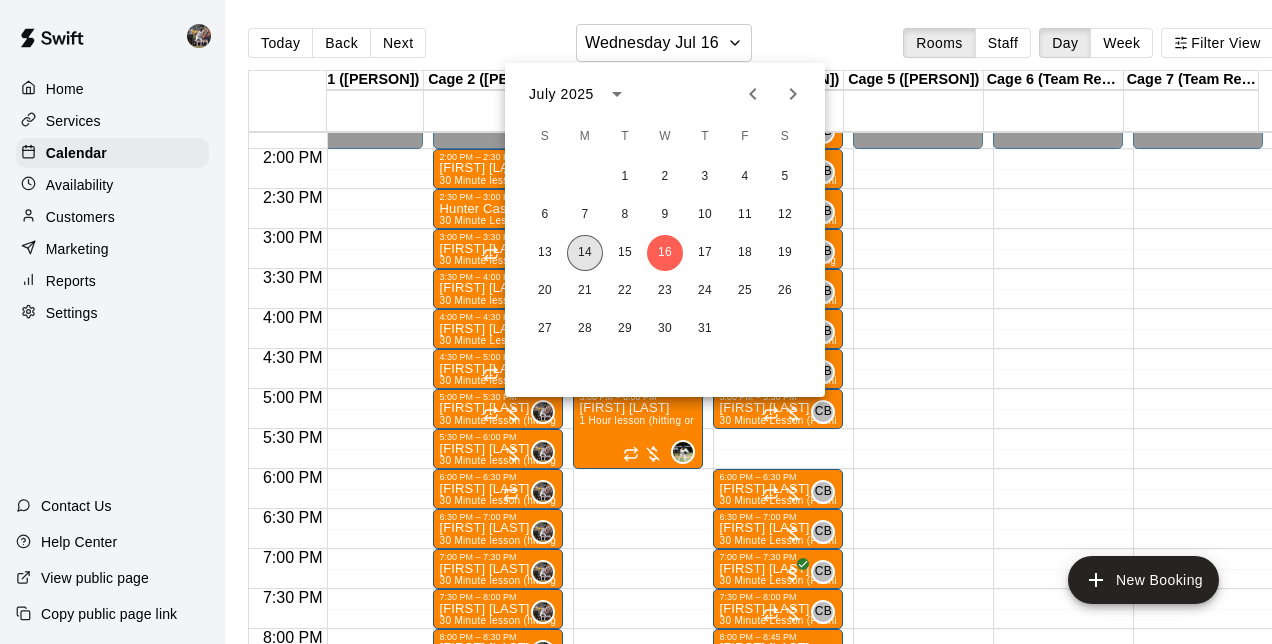 click on "14" at bounding box center [585, 253] 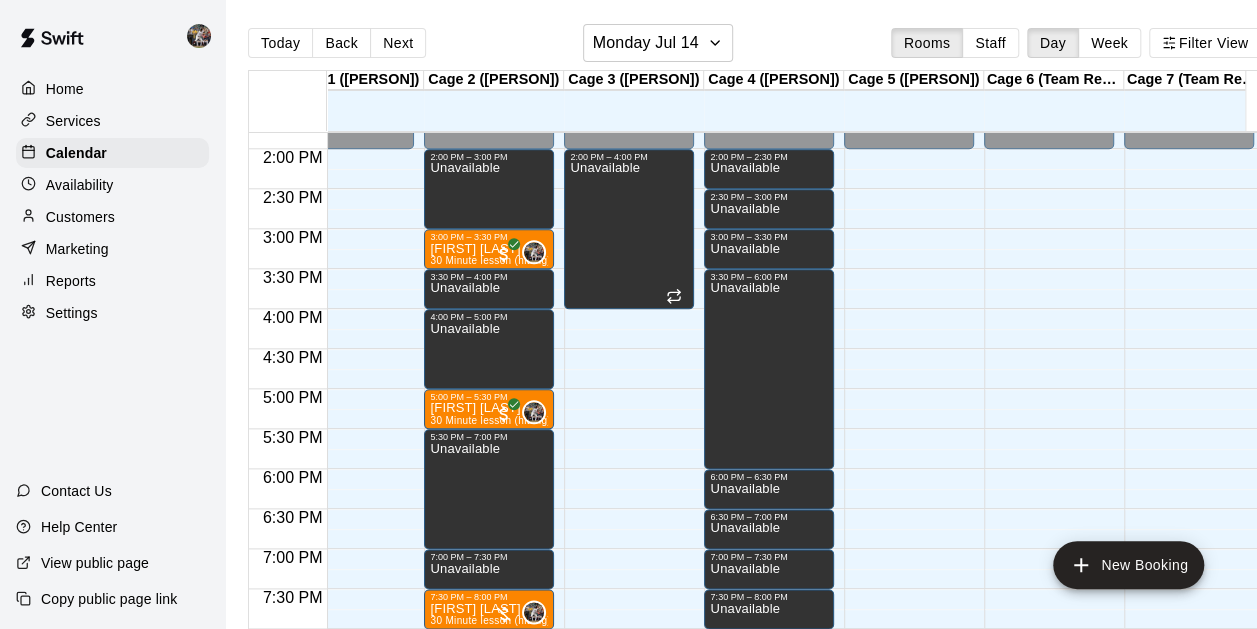 click on "[FIRST] [LAST]" at bounding box center [489, 408] 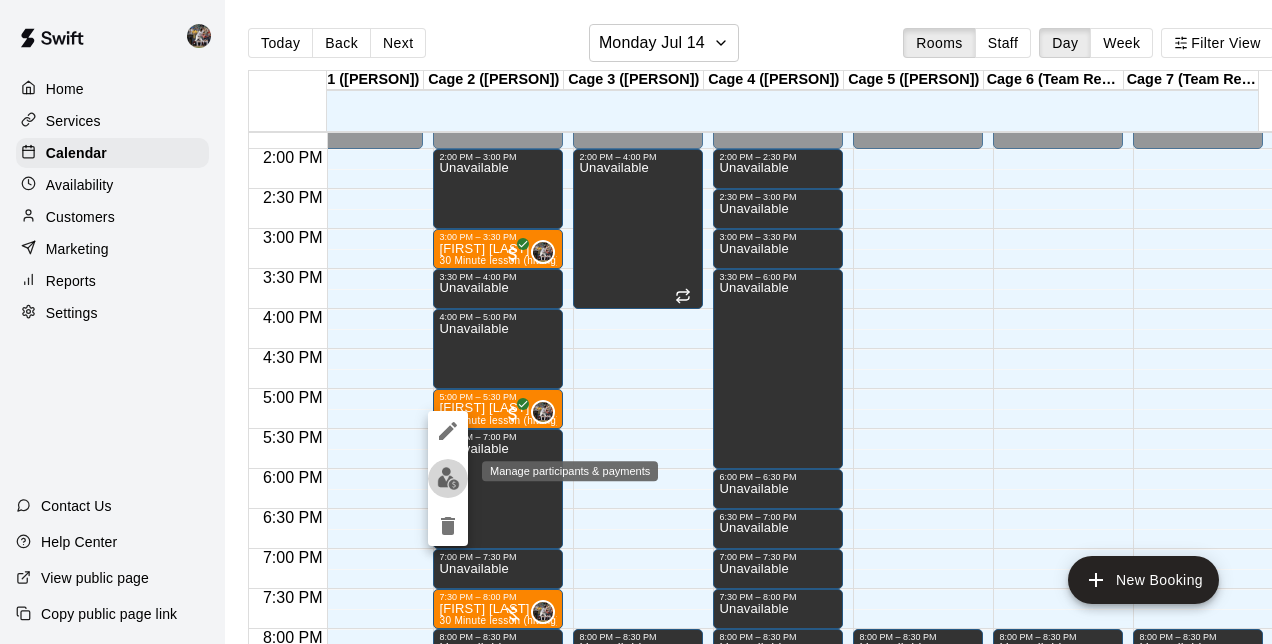 click at bounding box center (448, 478) 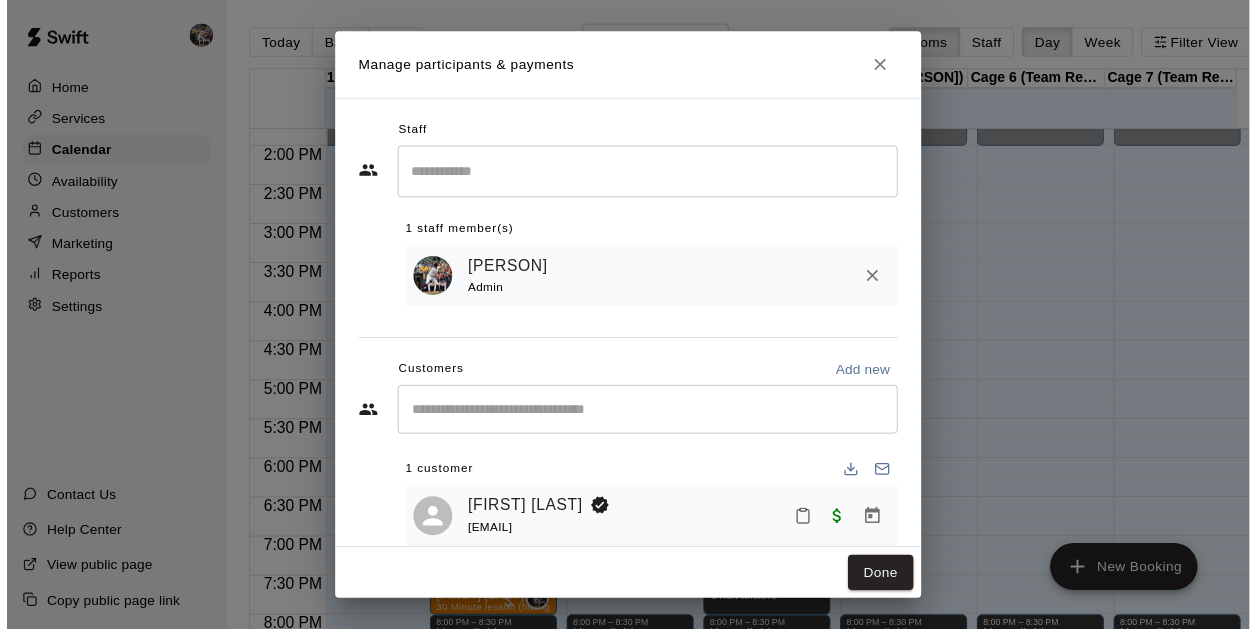 scroll, scrollTop: 37, scrollLeft: 0, axis: vertical 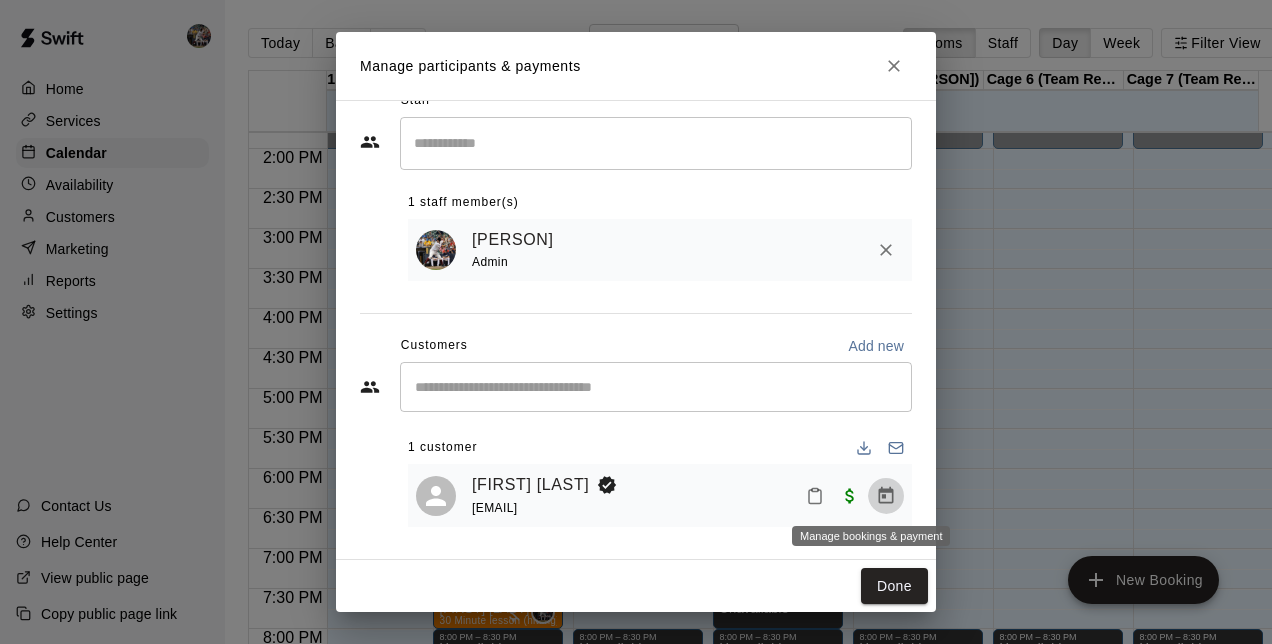 click 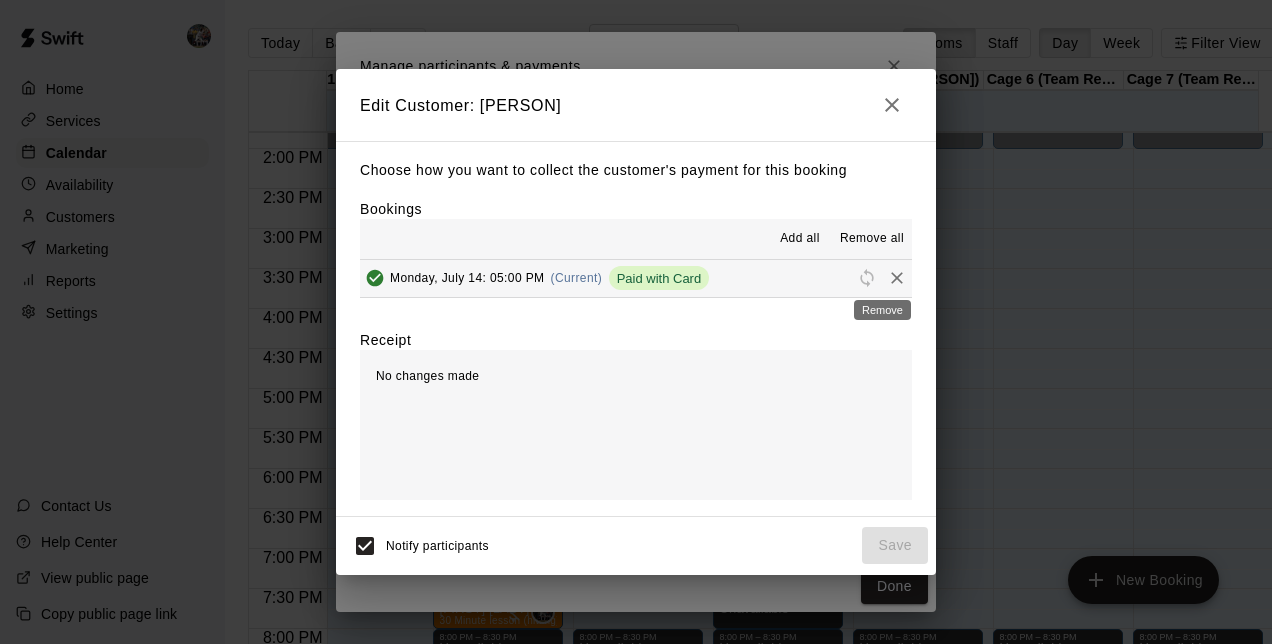 click 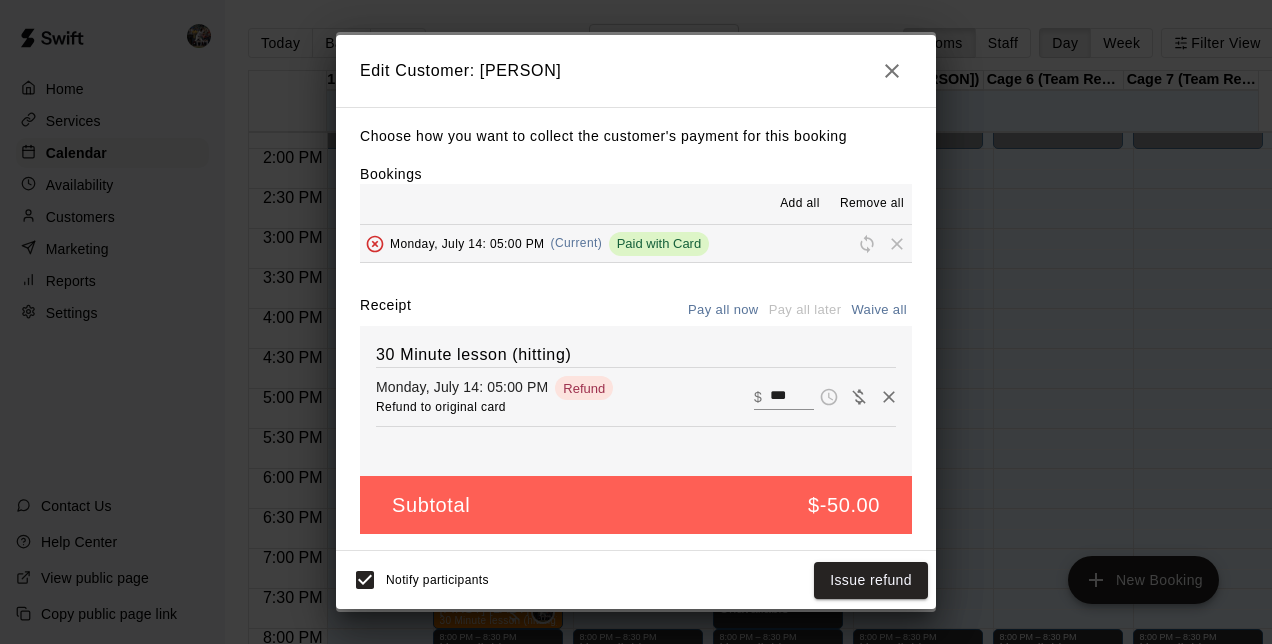 click 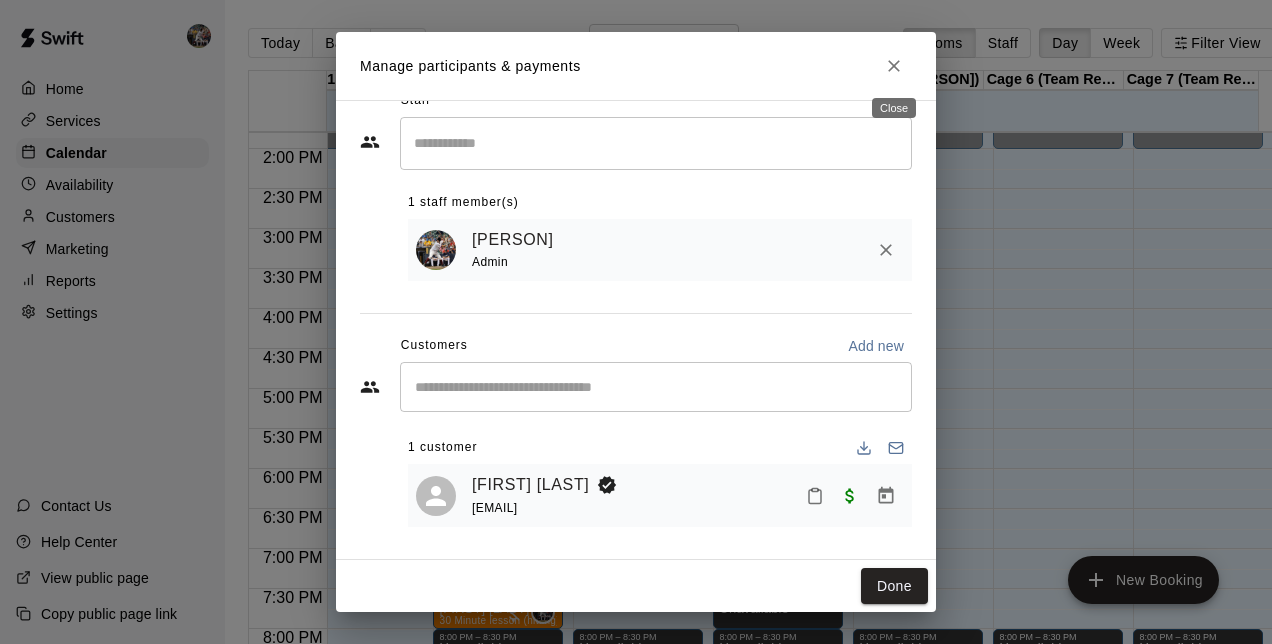 click 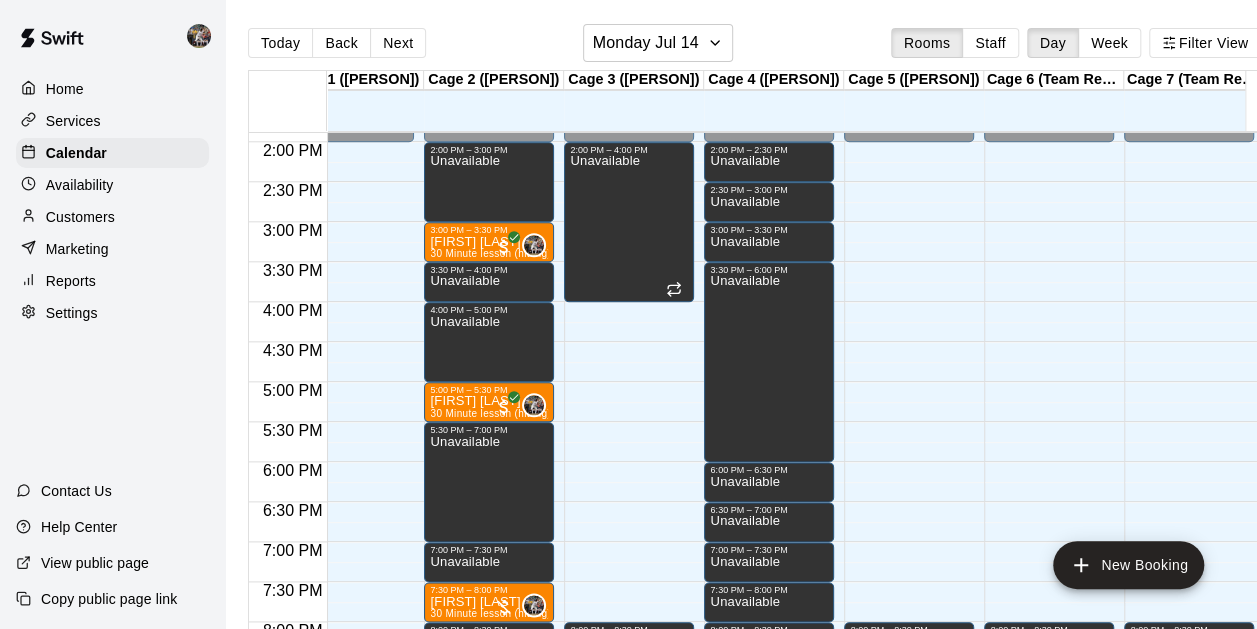 scroll, scrollTop: 1090, scrollLeft: 43, axis: both 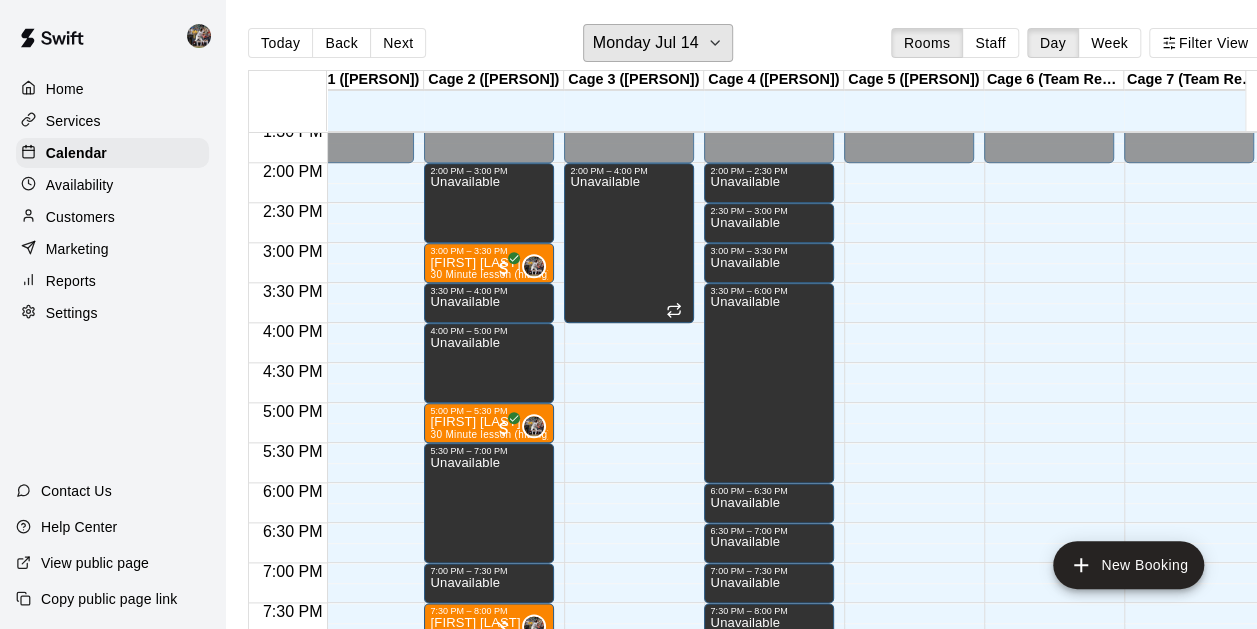 click on "Monday Jul 14" at bounding box center [658, 43] 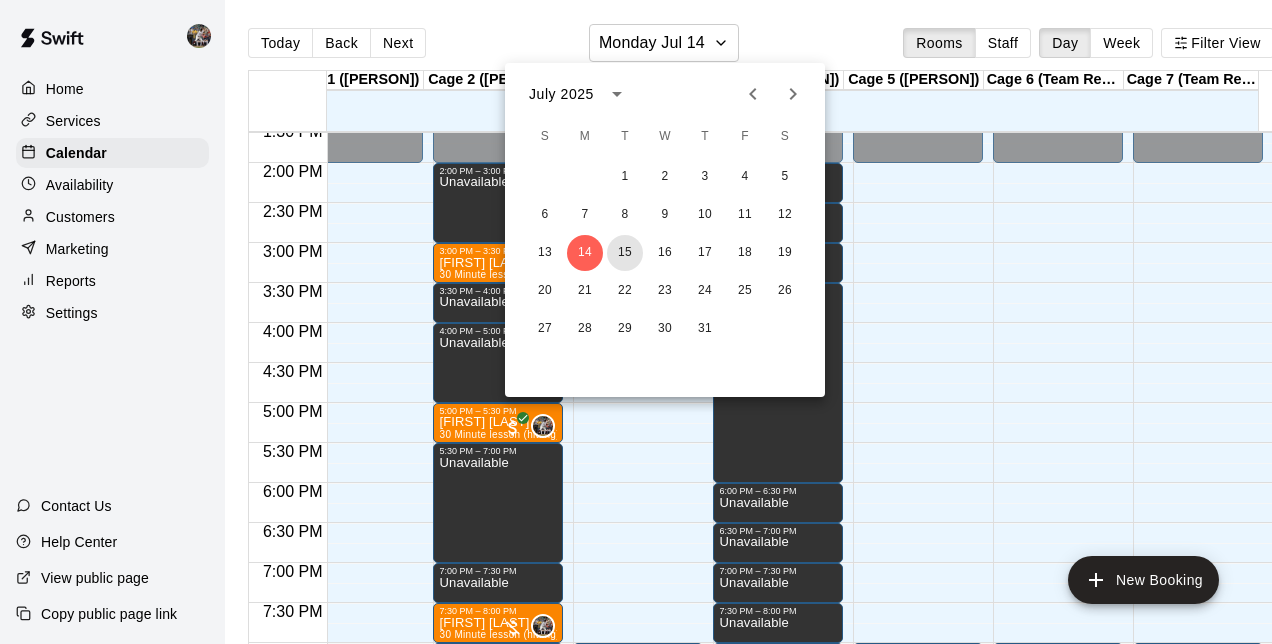 click on "15" at bounding box center (625, 253) 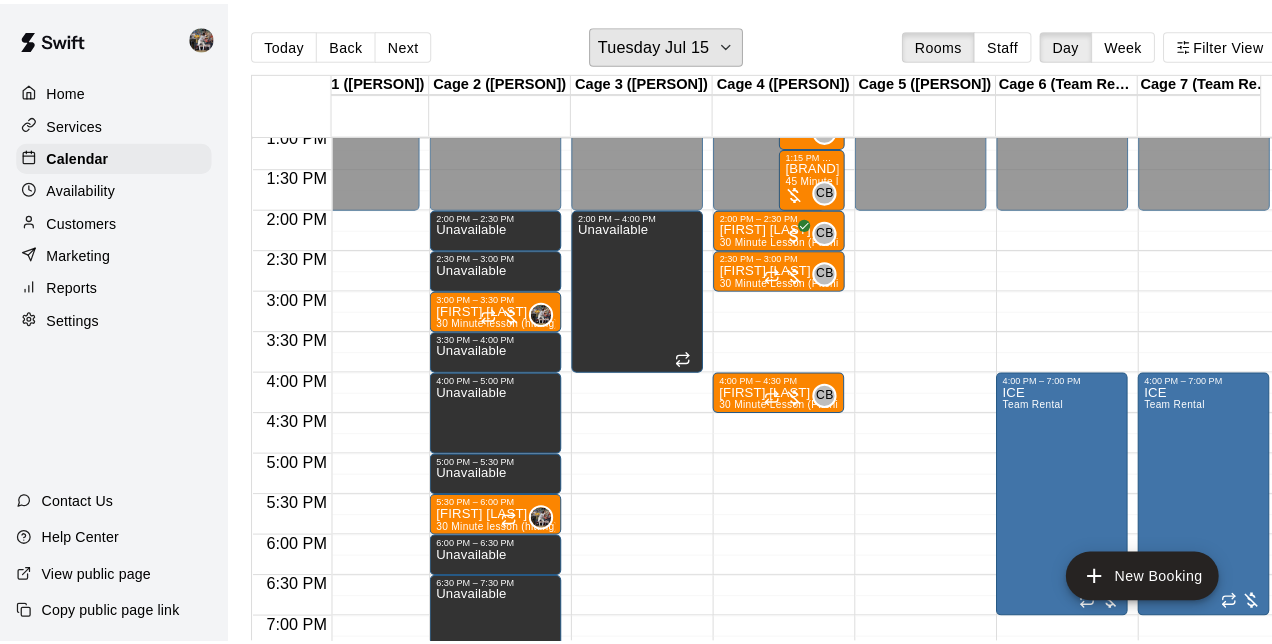 scroll, scrollTop: 1047, scrollLeft: 43, axis: both 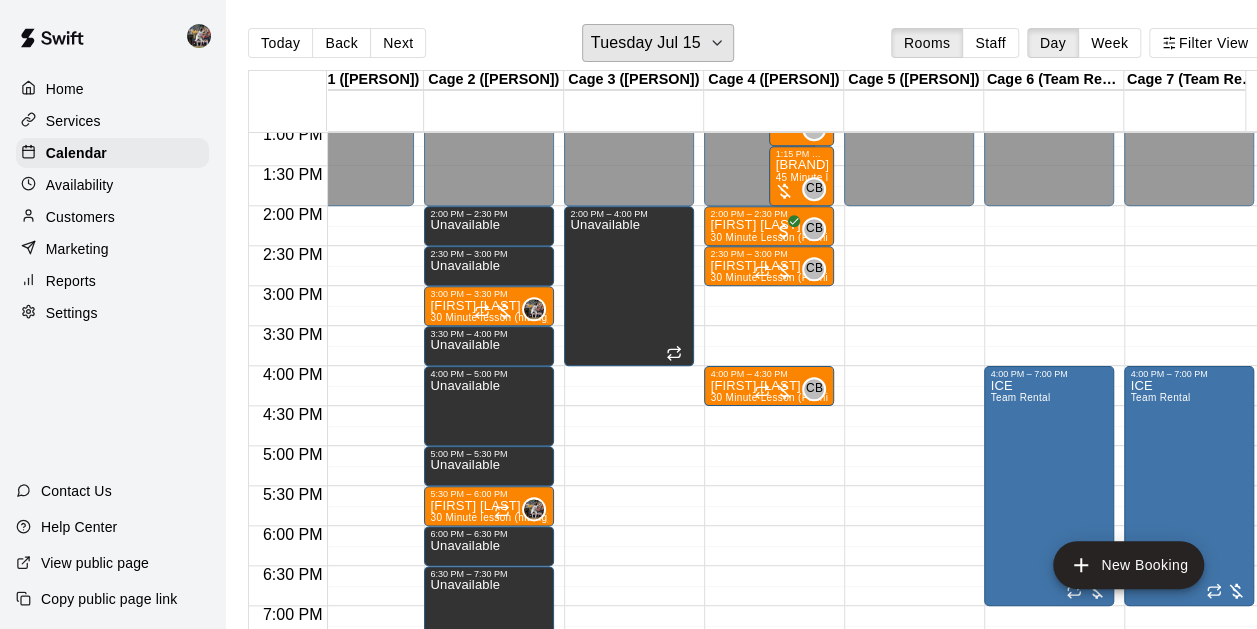click on "Tuesday Jul 15" at bounding box center (646, 43) 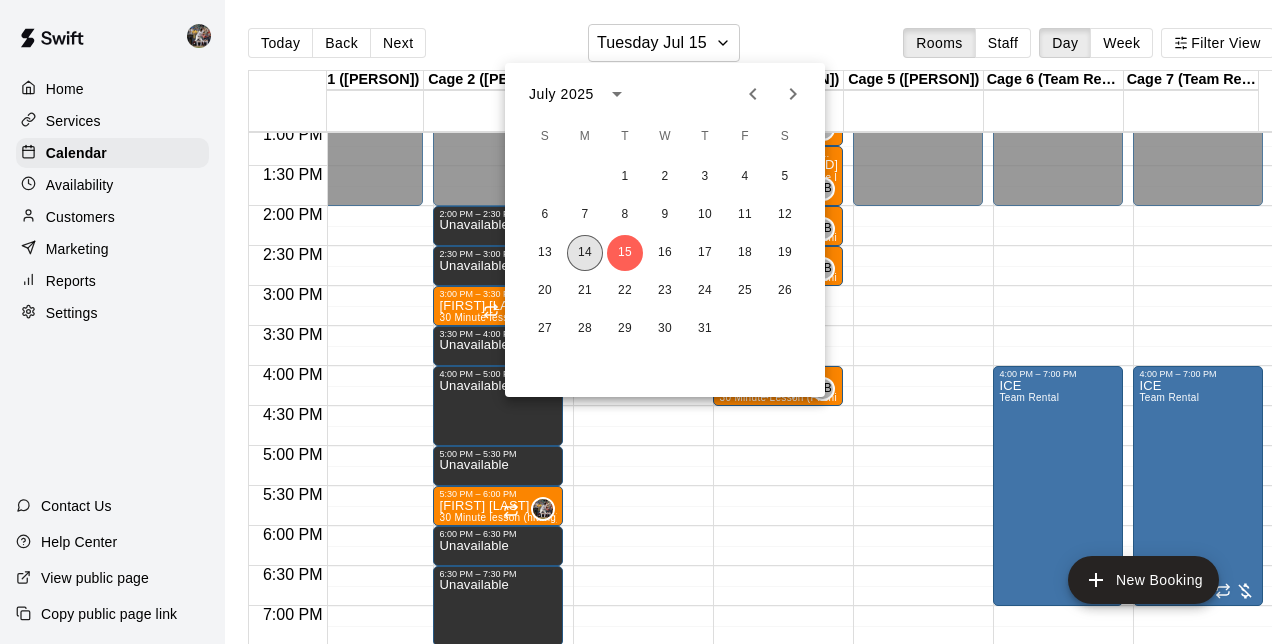 click on "14" at bounding box center [585, 253] 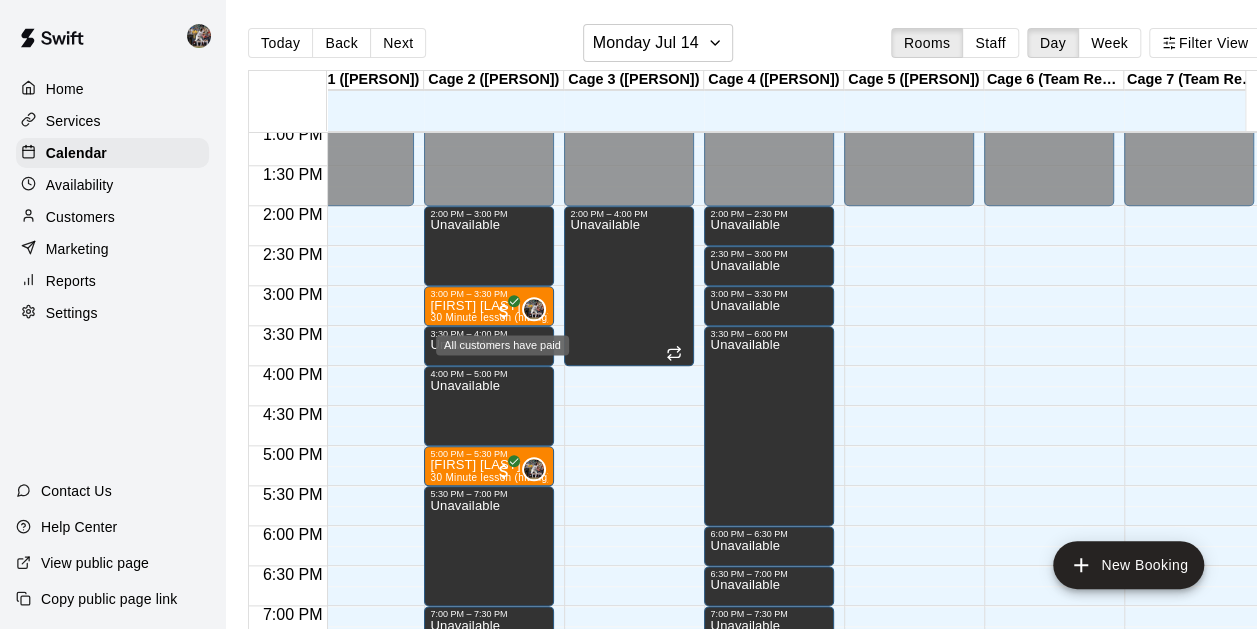 click at bounding box center [504, 311] 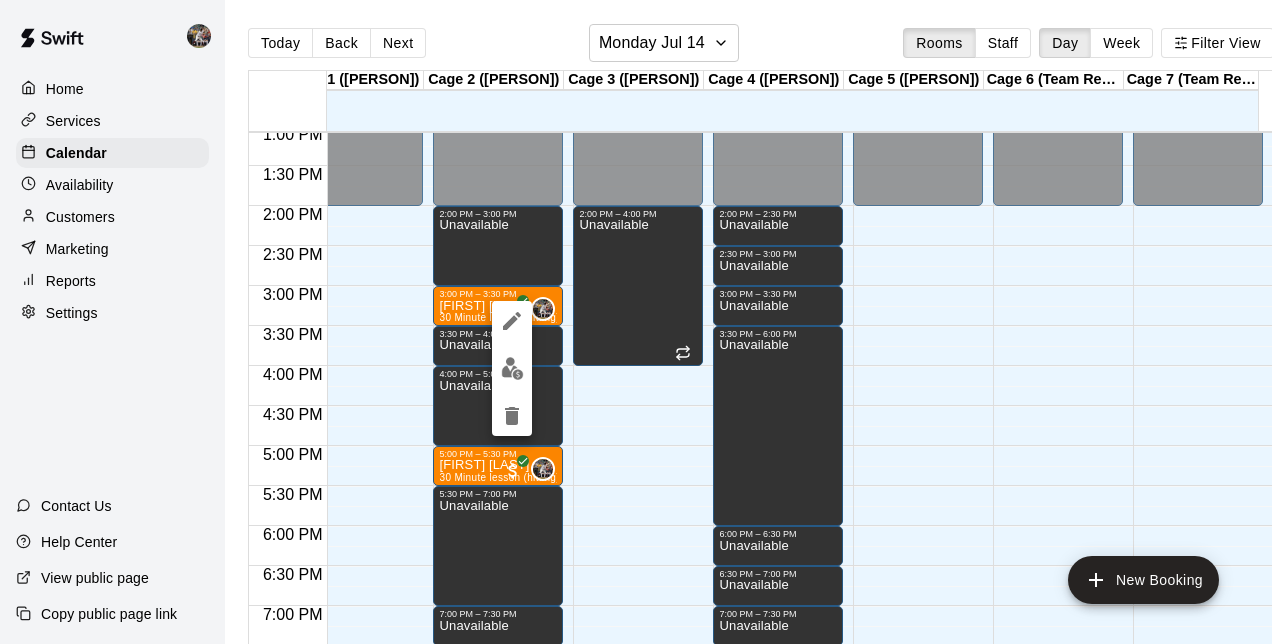 click at bounding box center [636, 322] 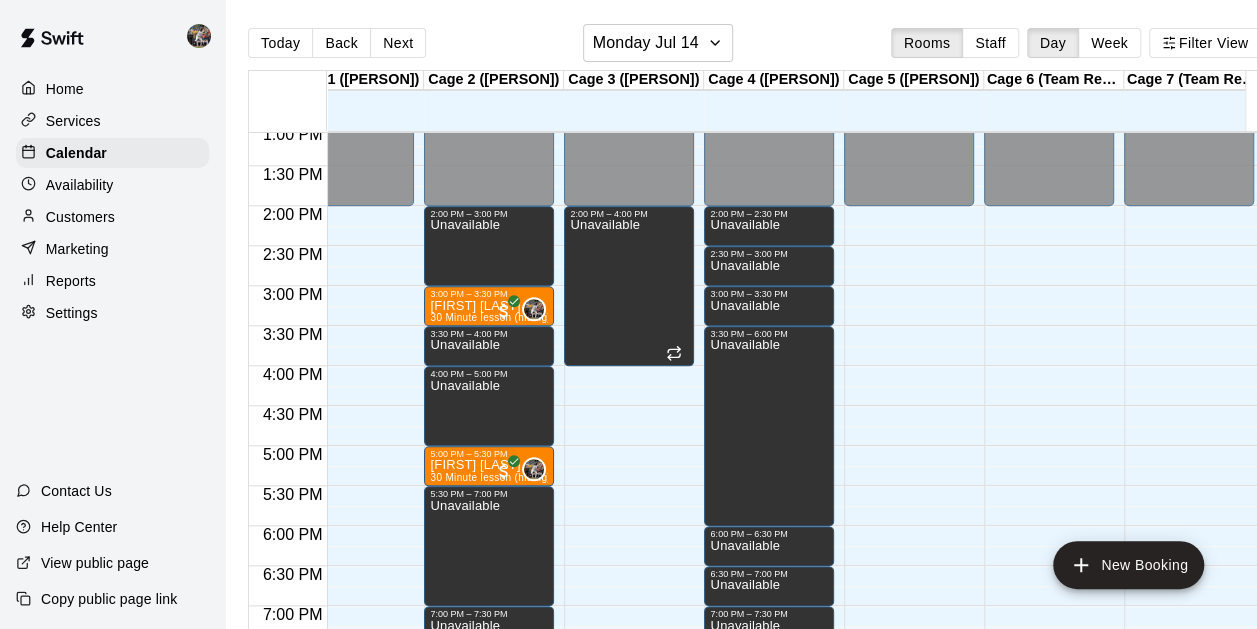 click on "[FIRST] [LAST]" at bounding box center [489, 306] 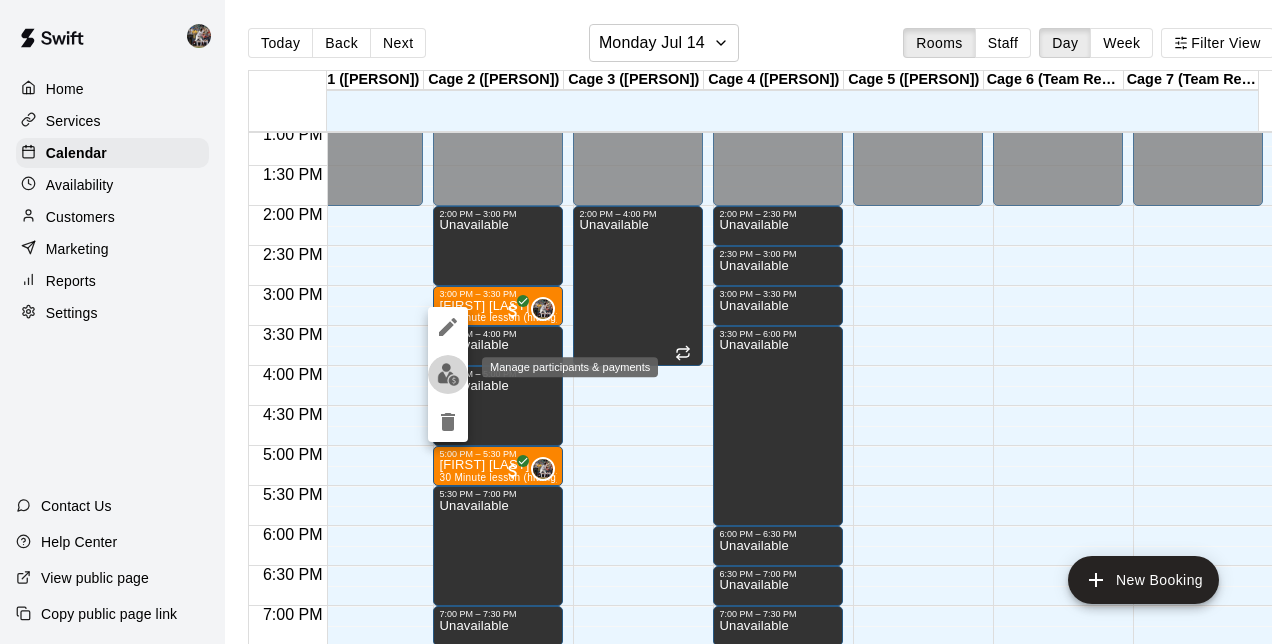 click at bounding box center [448, 374] 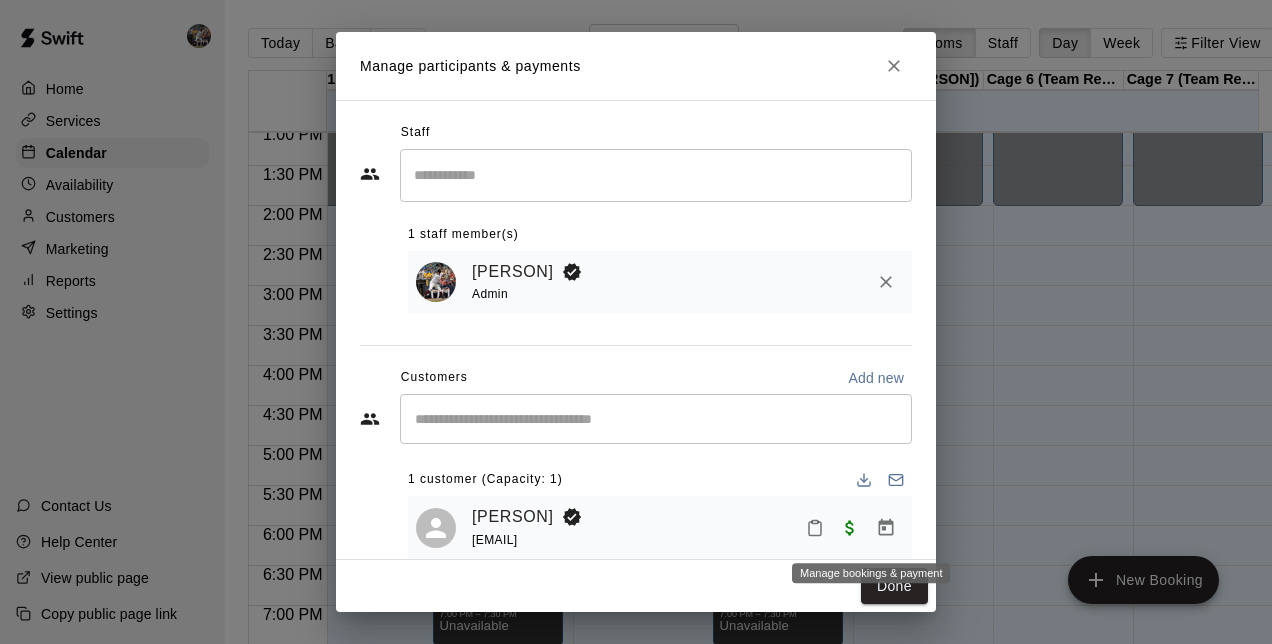 click 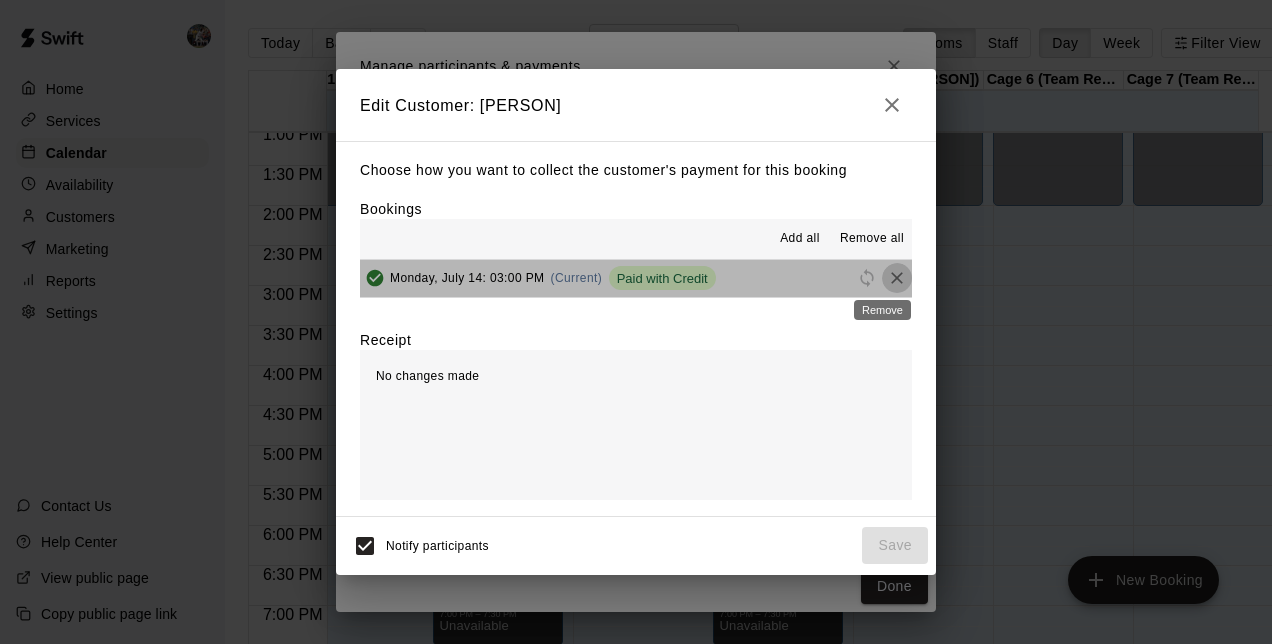 click 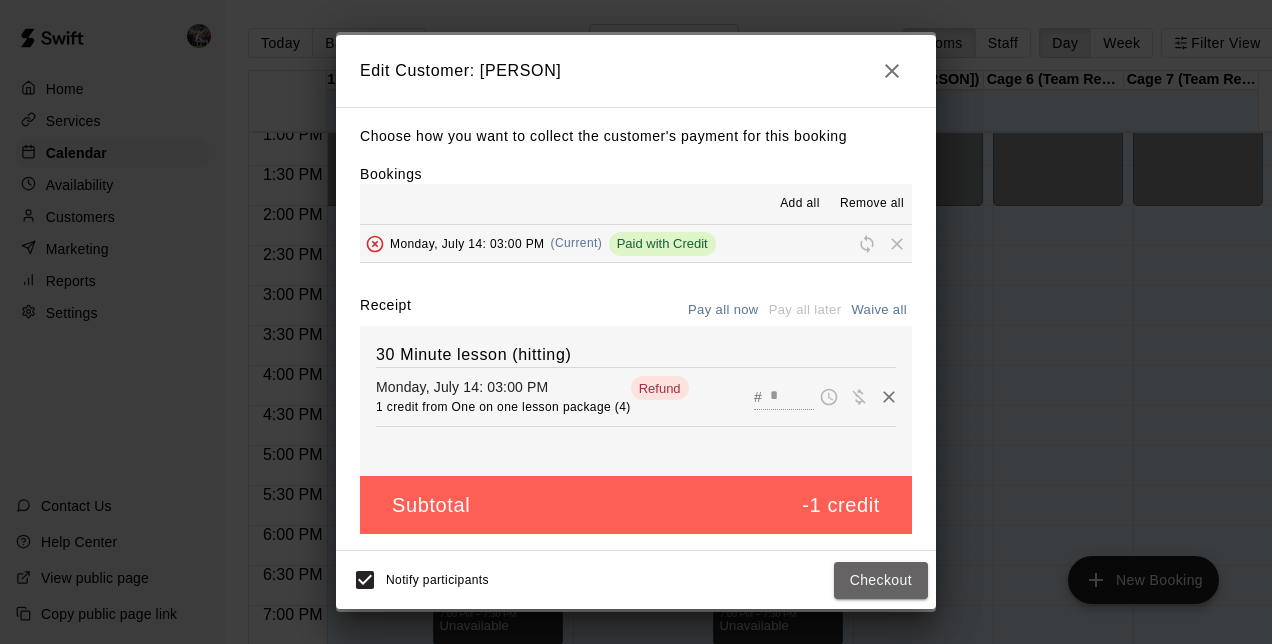 click on "Checkout" at bounding box center [881, 580] 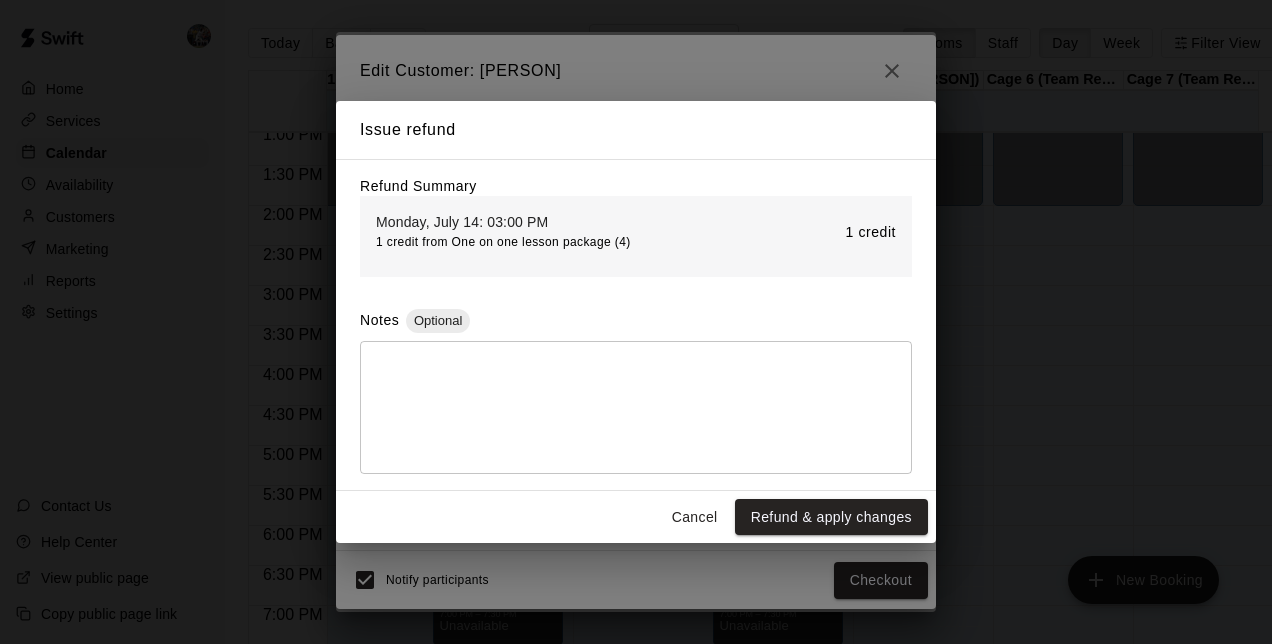 click at bounding box center (636, 407) 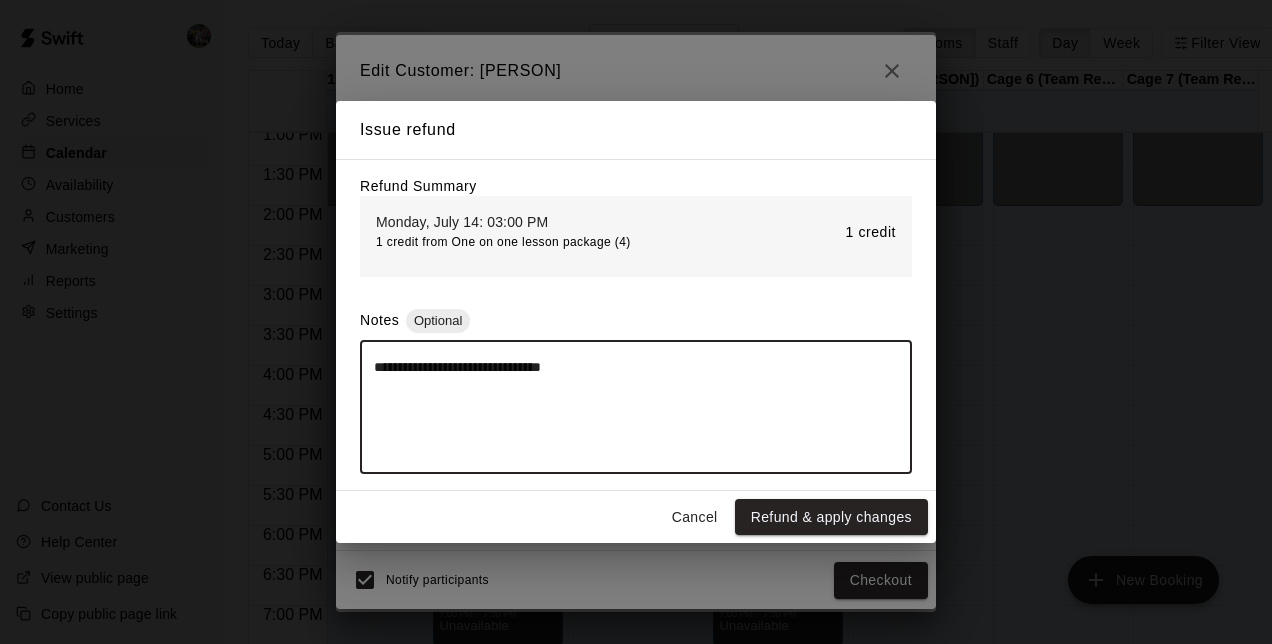 type on "**********" 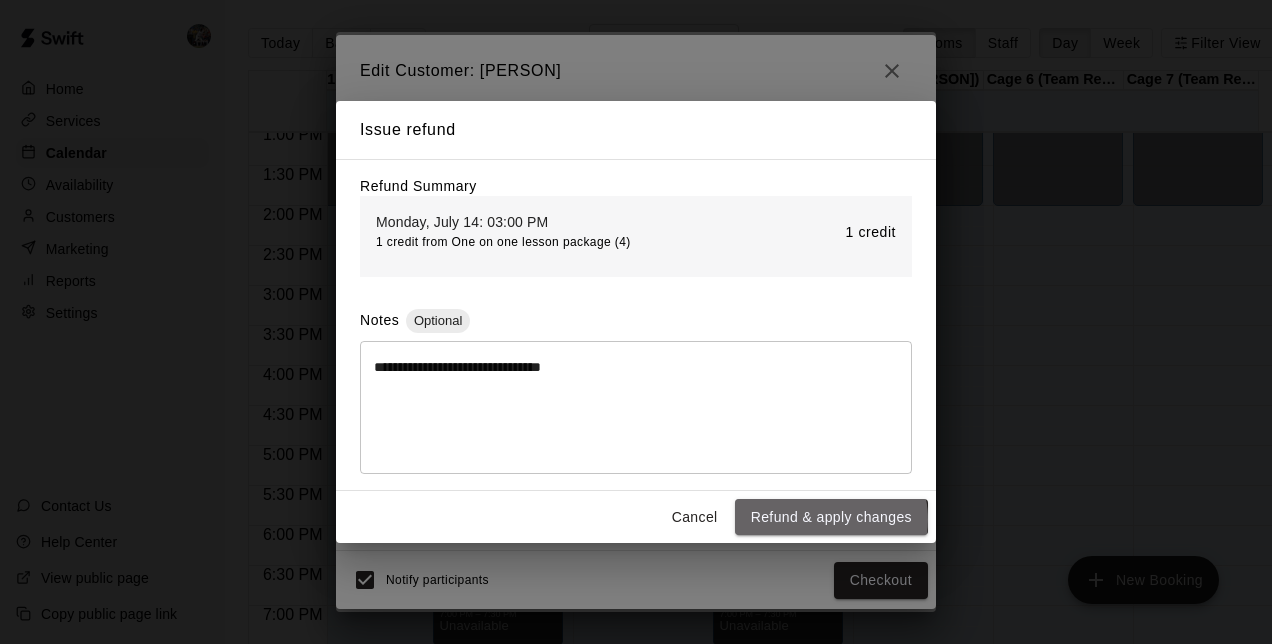 click on "Refund & apply changes" at bounding box center [831, 517] 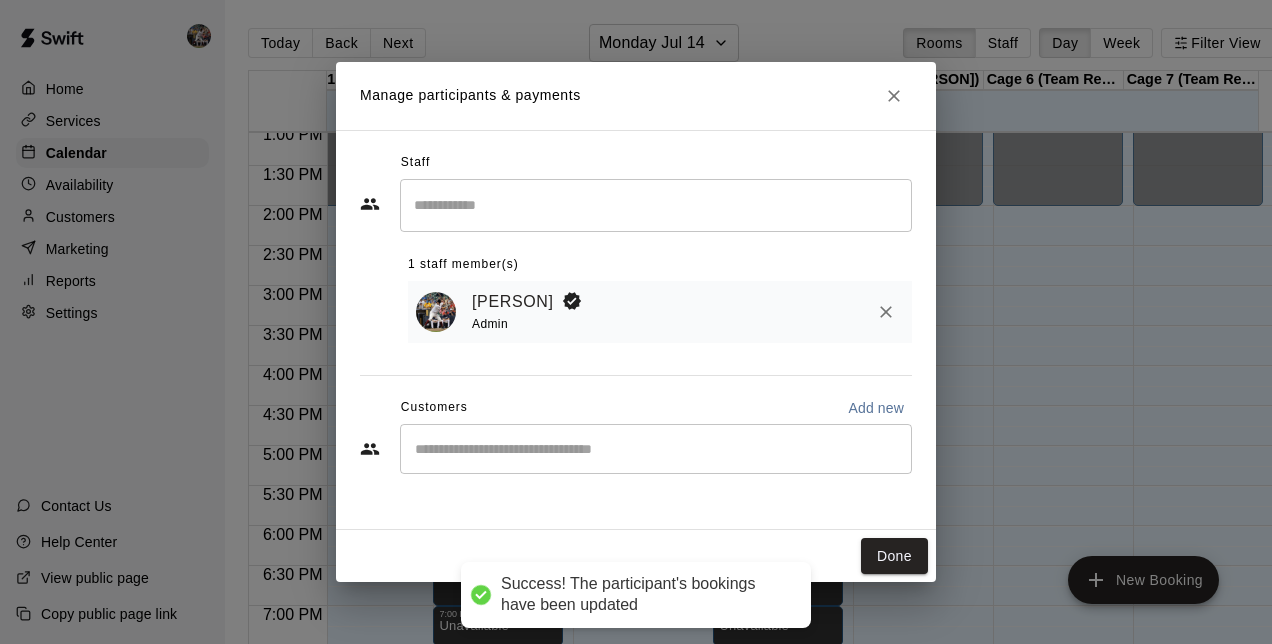click on "Done" at bounding box center (894, 556) 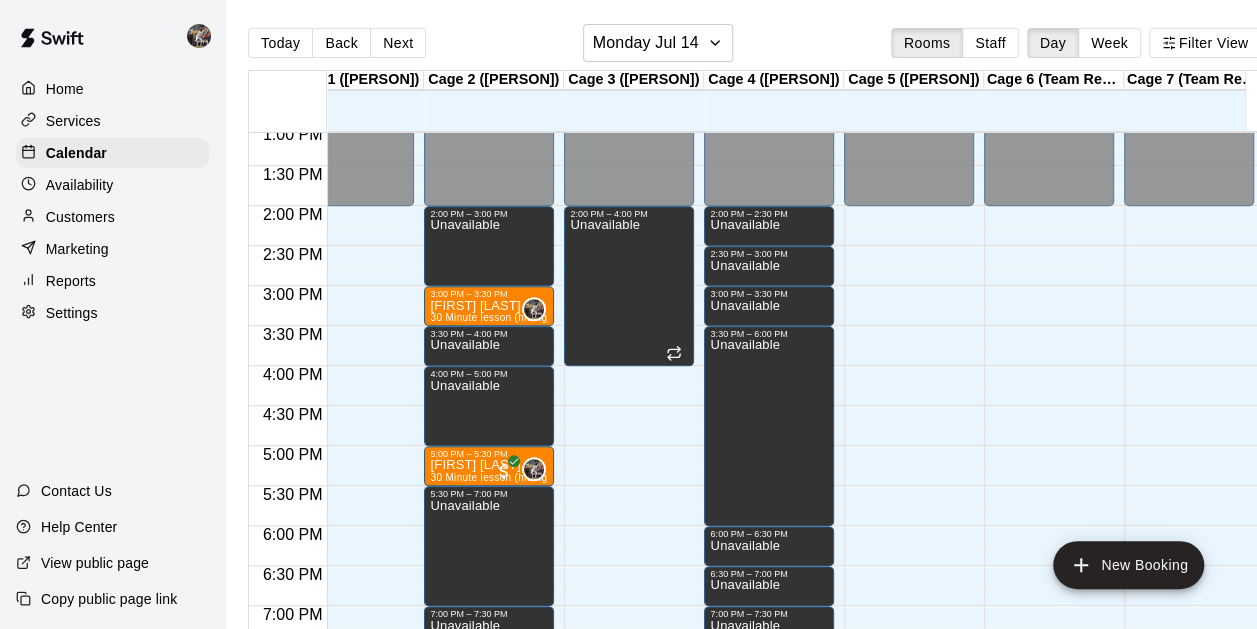 click on "[FIRST] [LAST]" at bounding box center (489, 306) 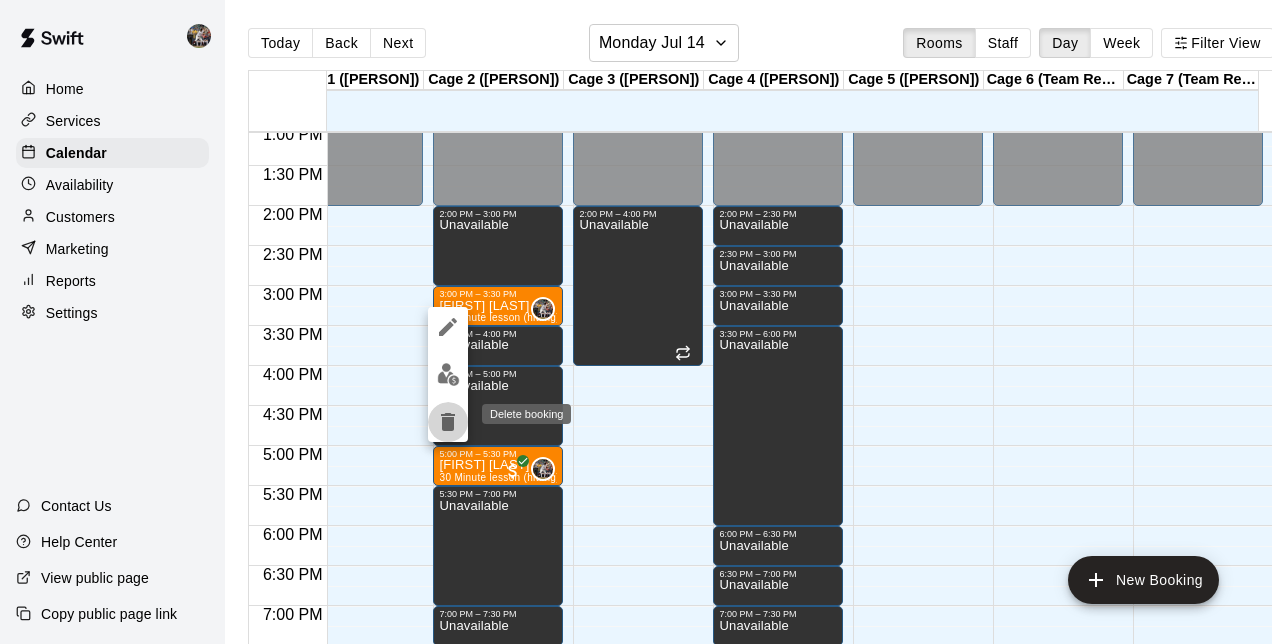 click 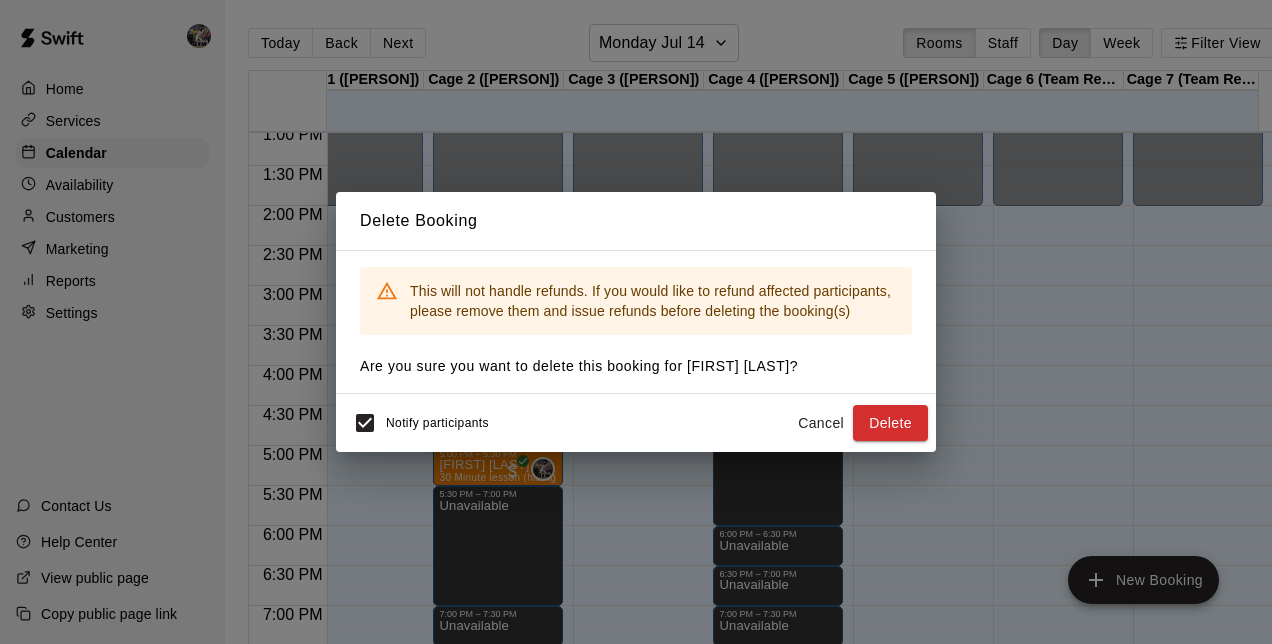 click on "Cancel" at bounding box center [821, 423] 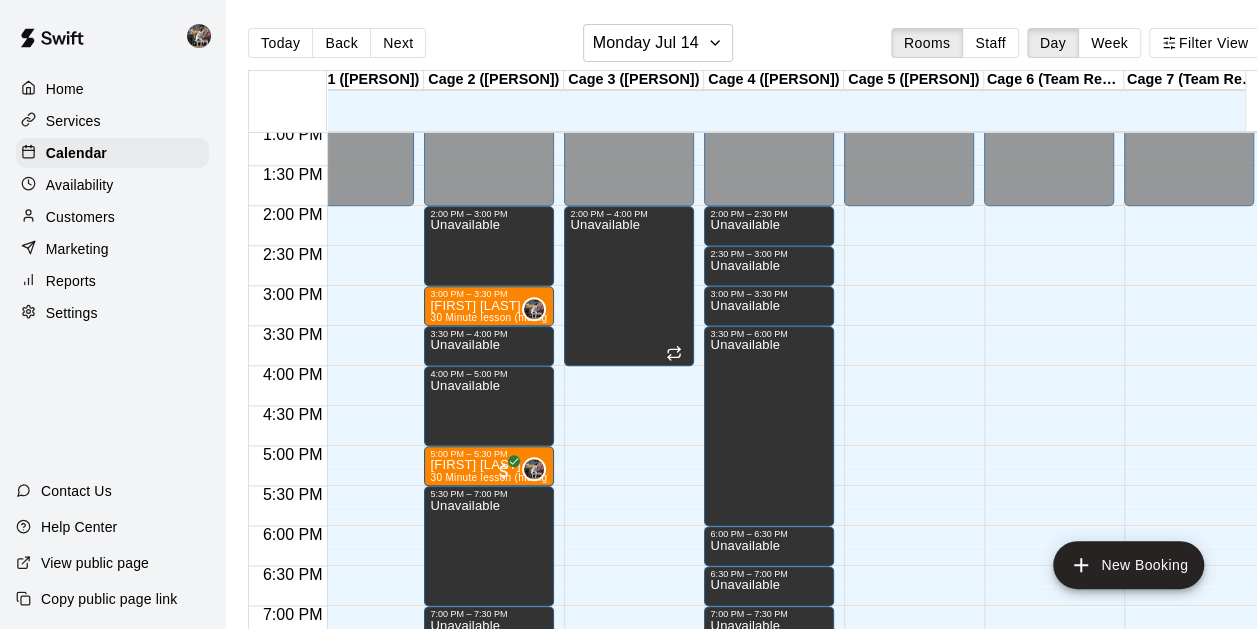 click at bounding box center [489, 323] 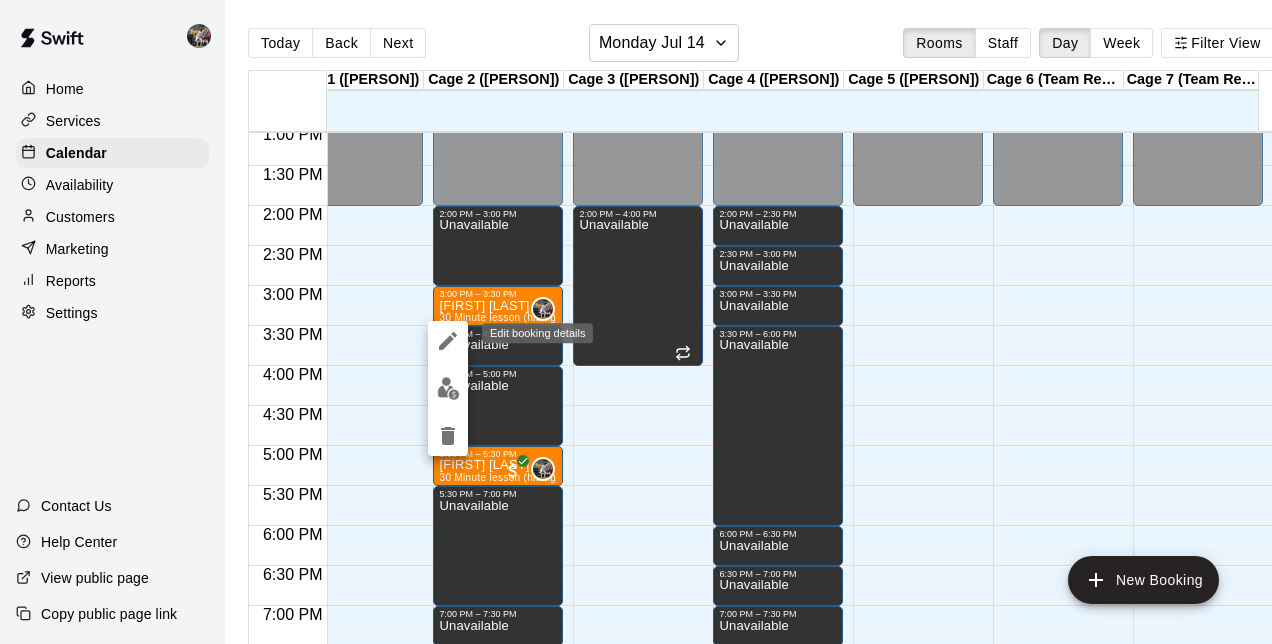 click 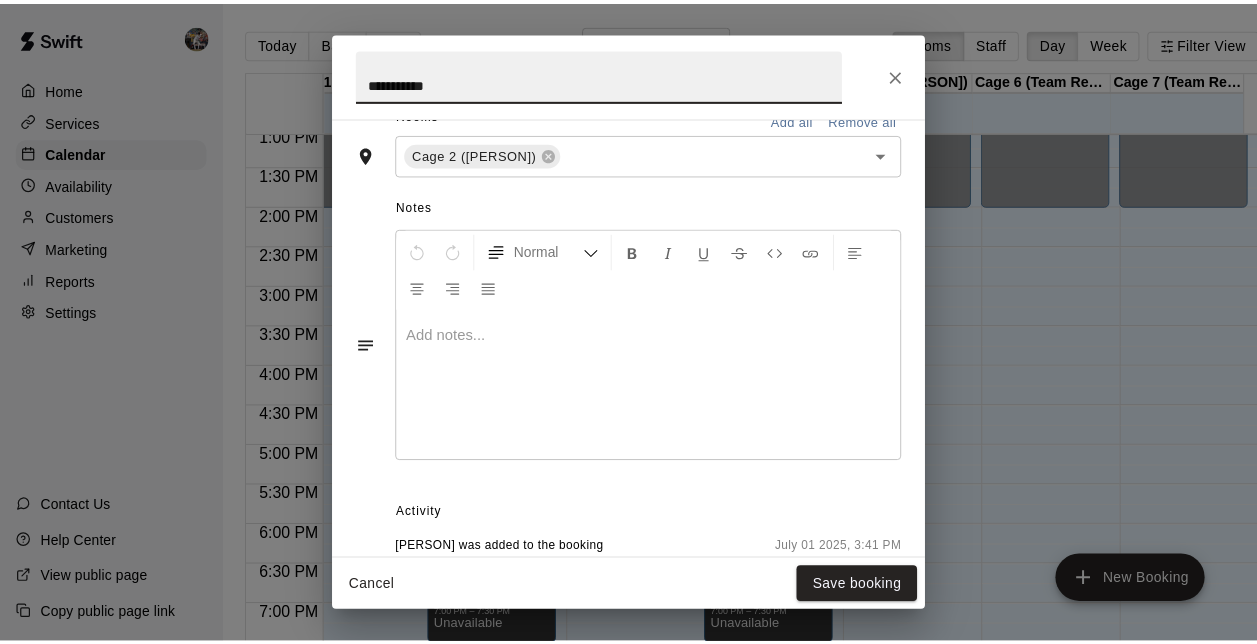 scroll, scrollTop: 626, scrollLeft: 0, axis: vertical 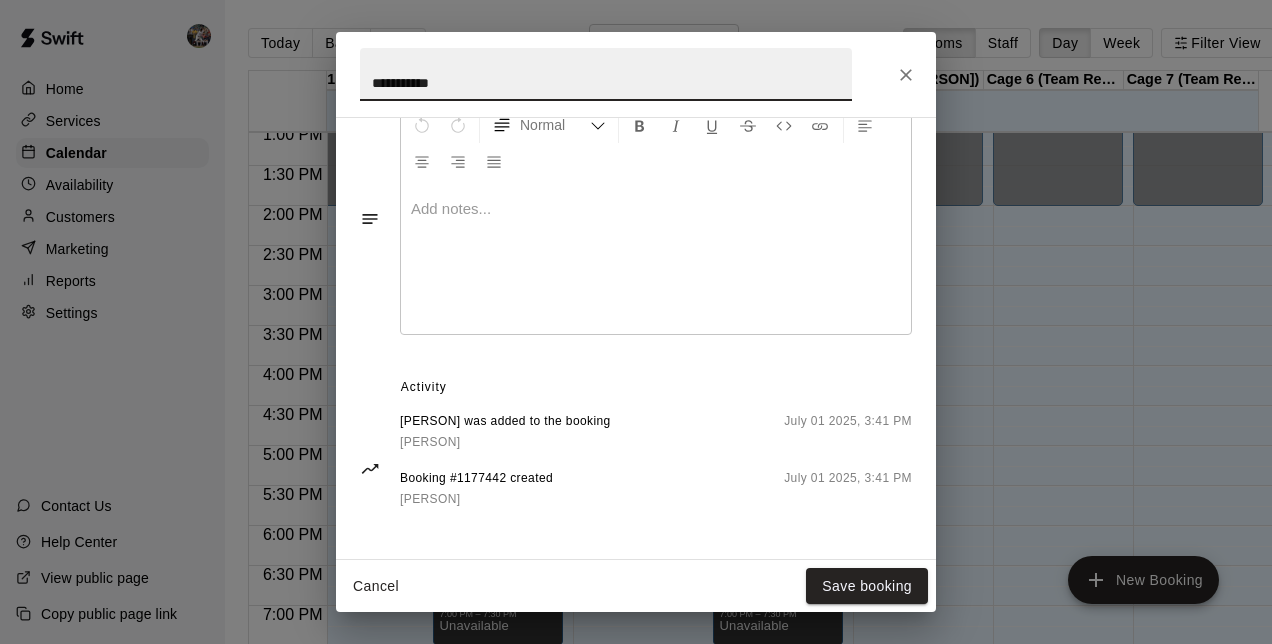 click on "**********" at bounding box center [636, 322] 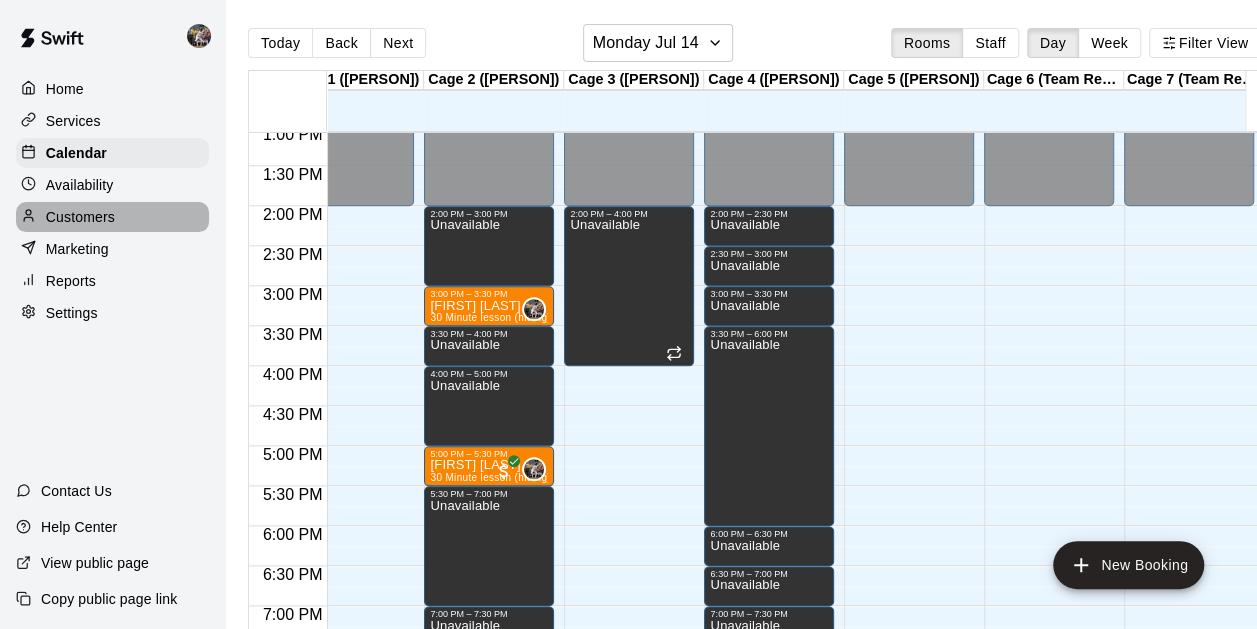 click on "Customers" at bounding box center (80, 217) 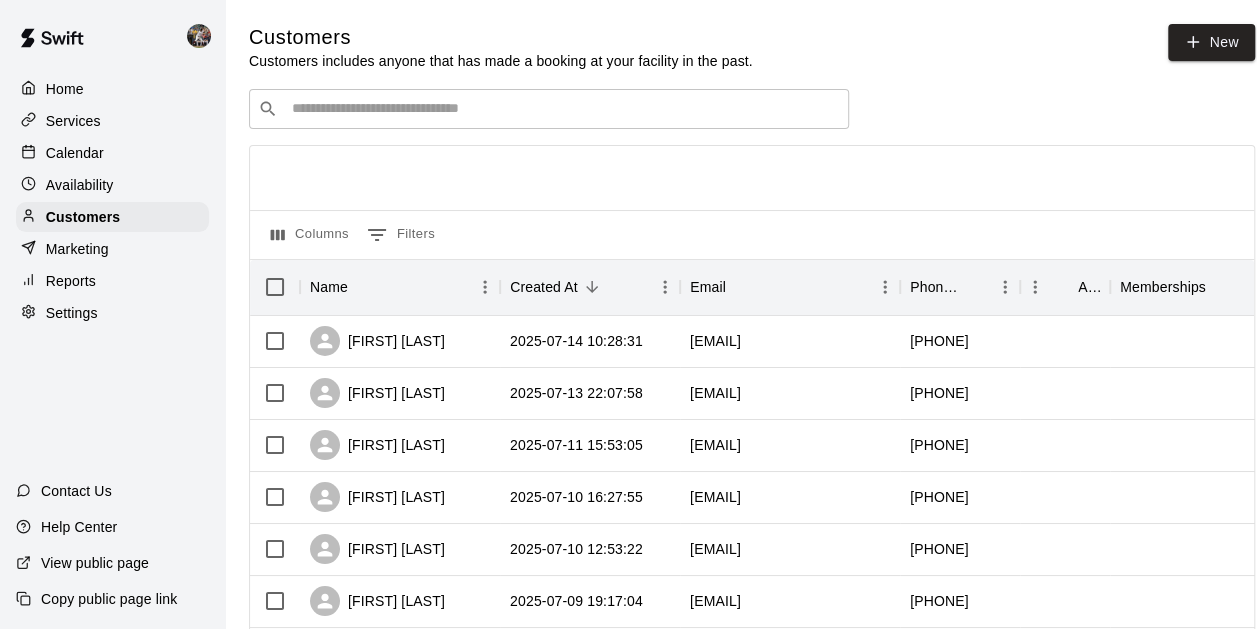 click at bounding box center [563, 109] 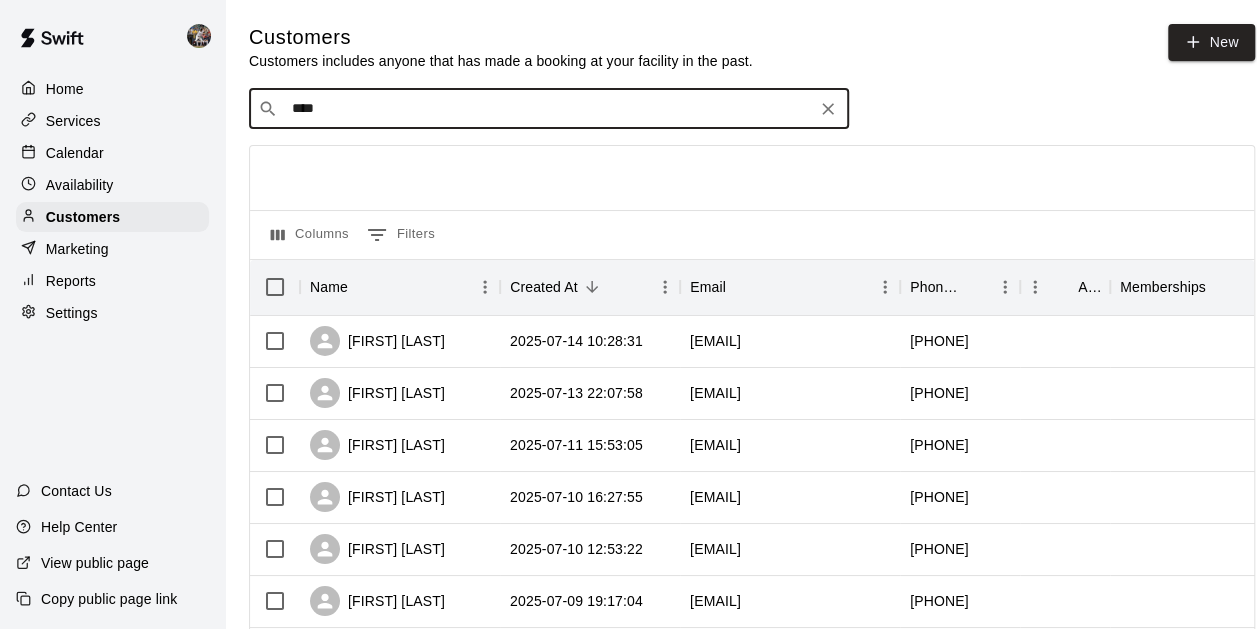 type on "*****" 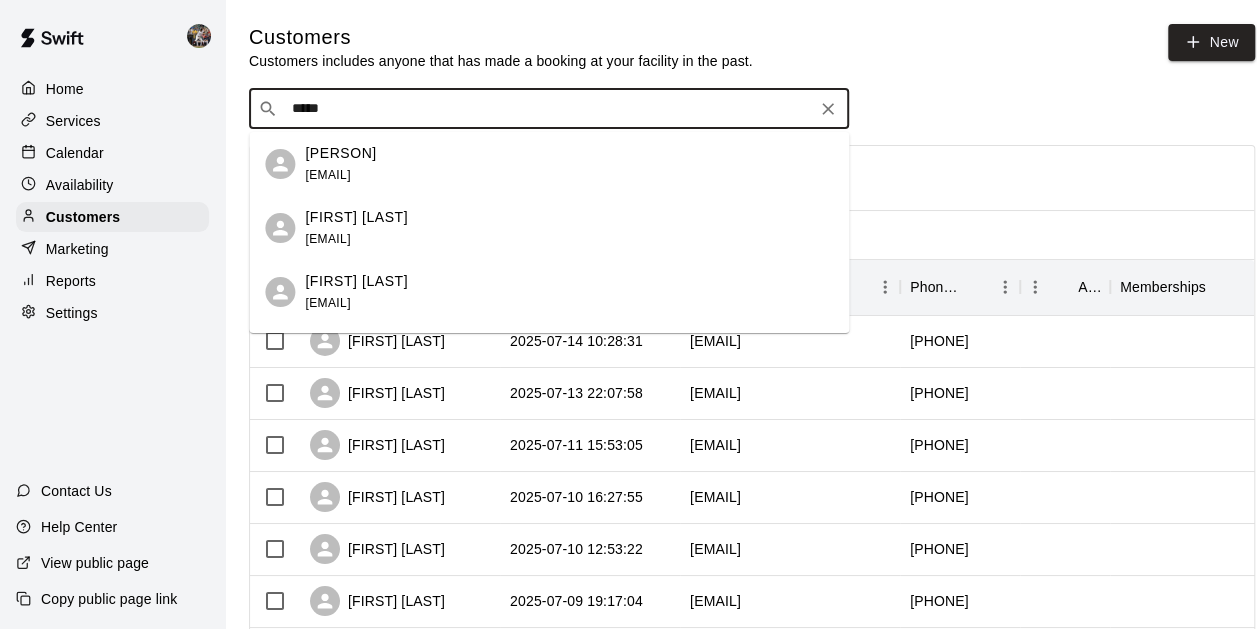 click on "[PERSON] [EMAIL]" at bounding box center [569, 164] 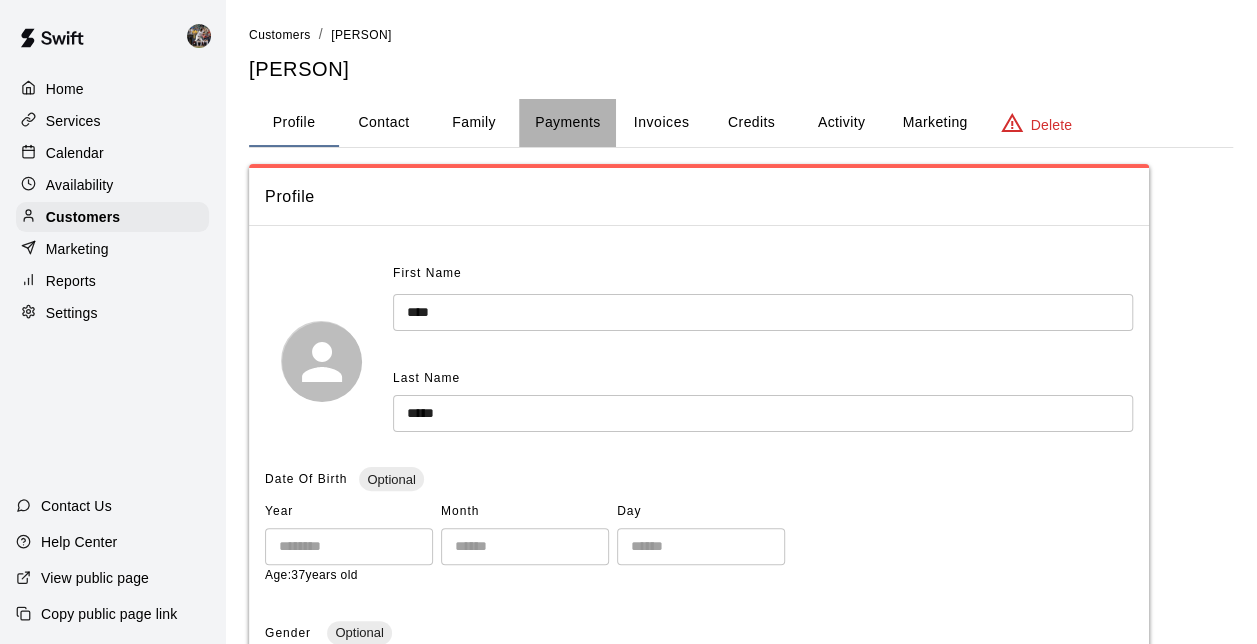 click on "Payments" at bounding box center [567, 123] 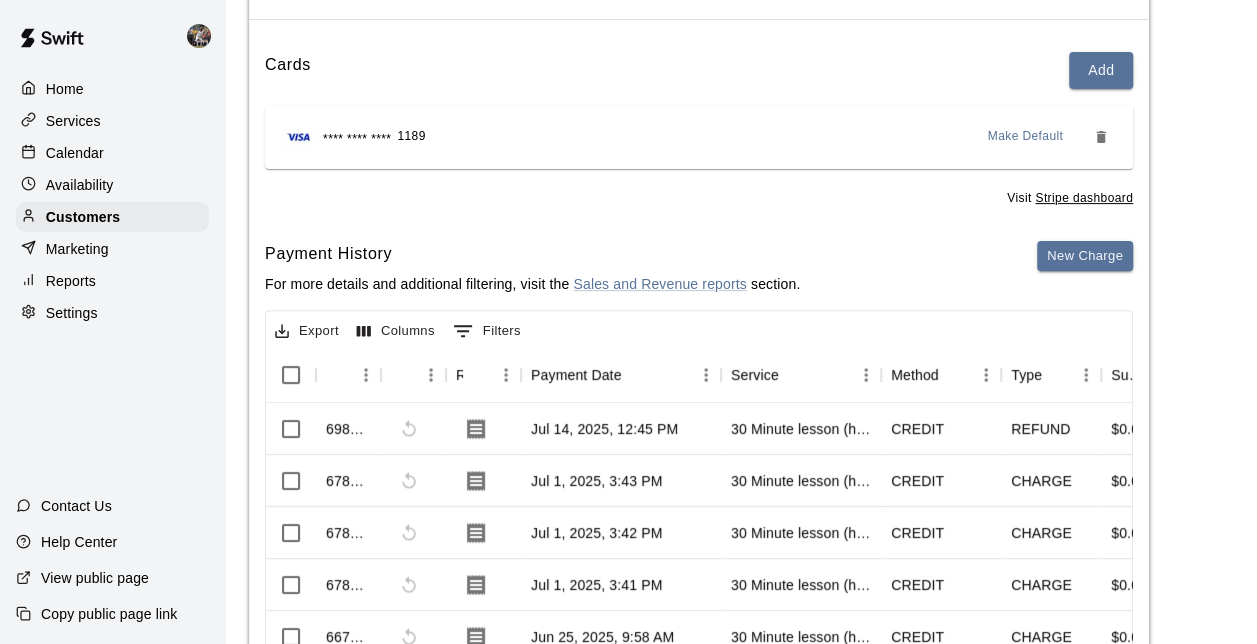 scroll, scrollTop: 208, scrollLeft: 0, axis: vertical 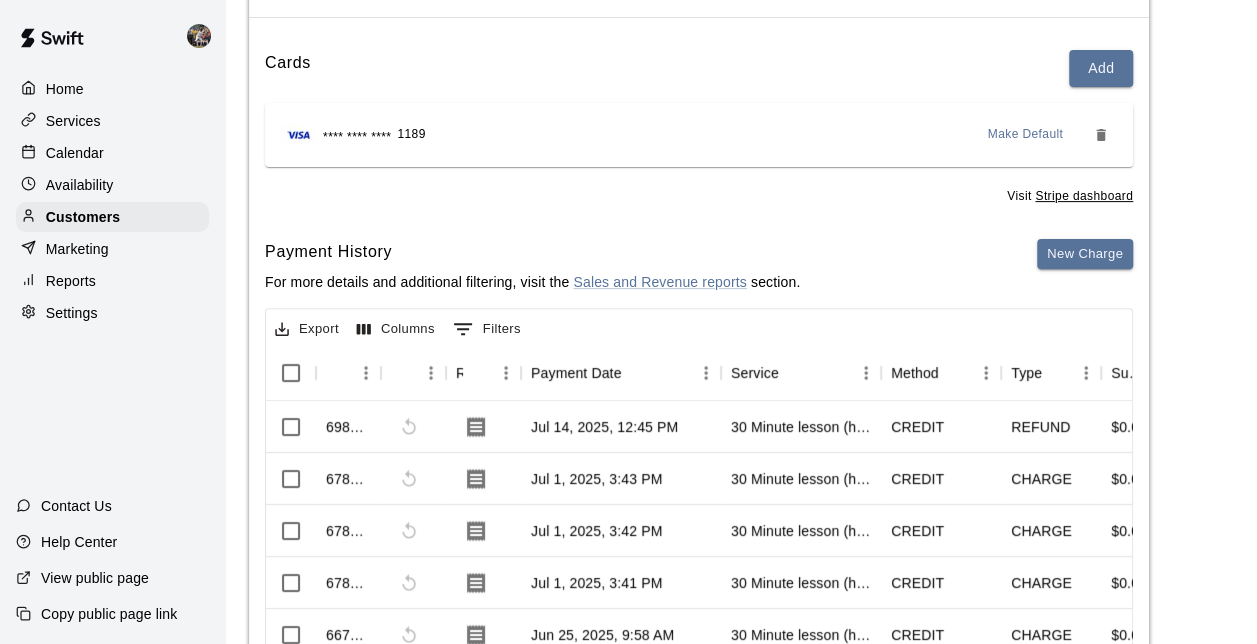 click on "Home" at bounding box center (65, 89) 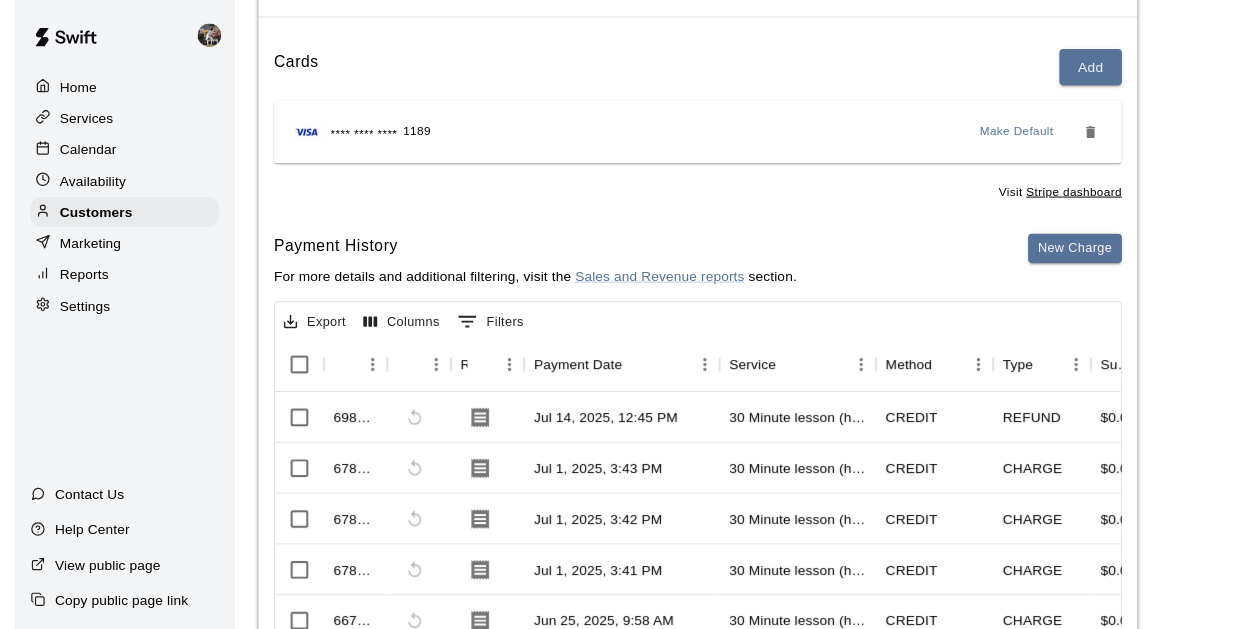 scroll, scrollTop: 0, scrollLeft: 0, axis: both 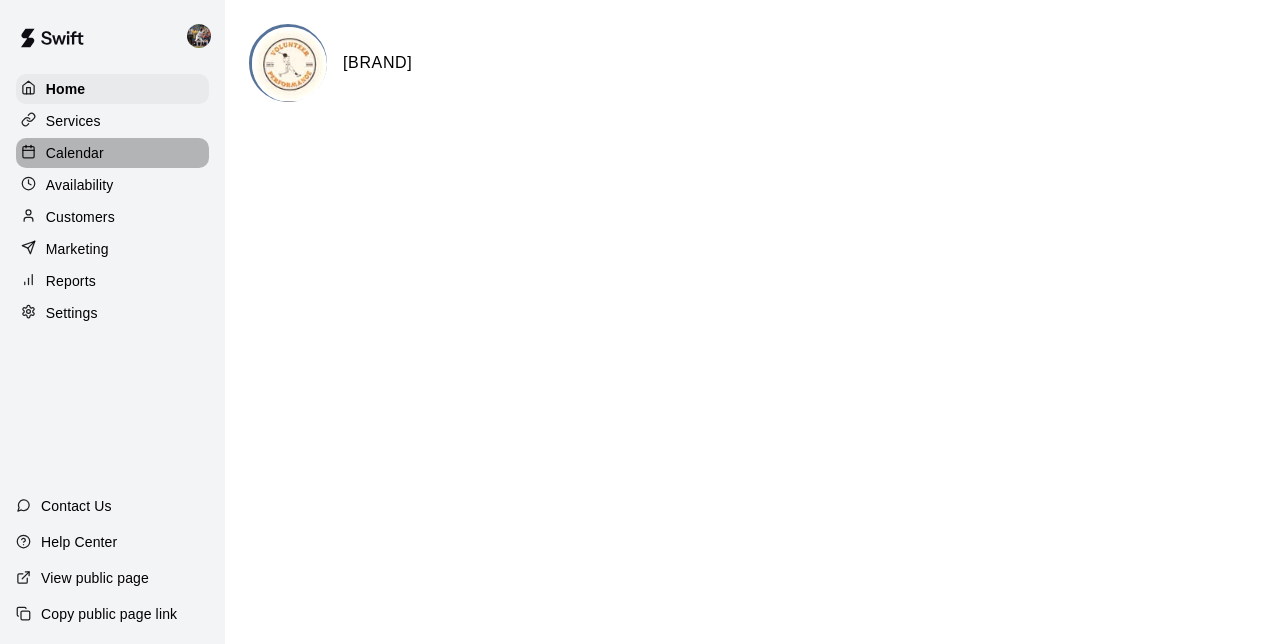 click on "Calendar" at bounding box center (75, 153) 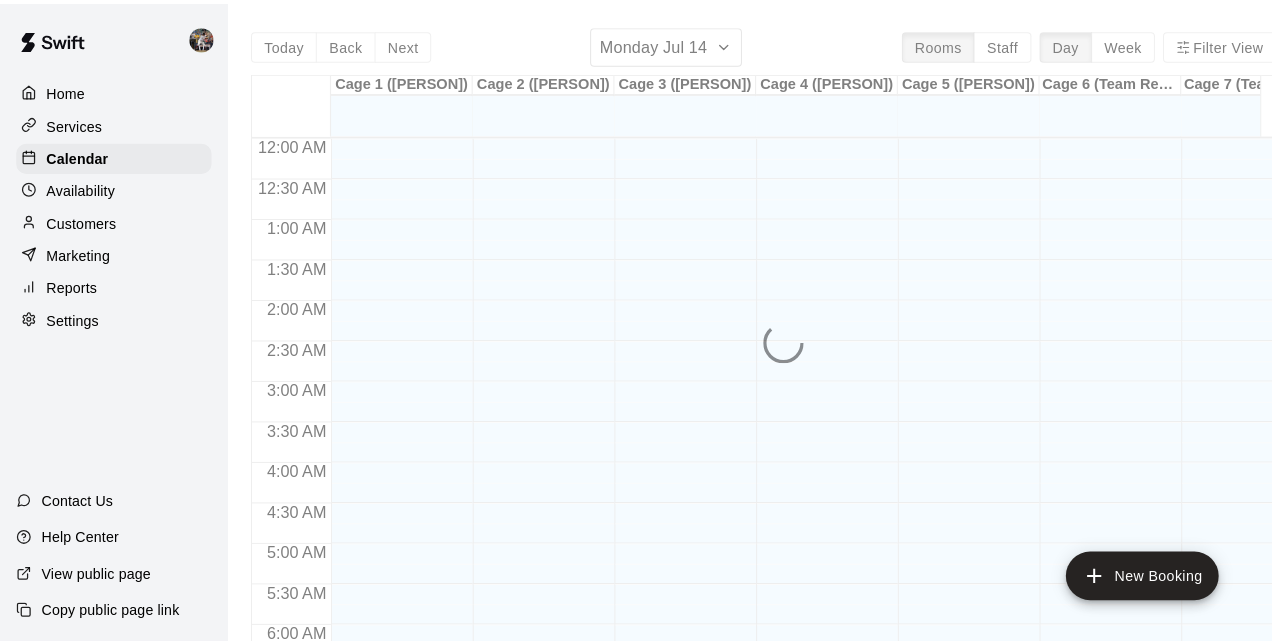 scroll, scrollTop: 1022, scrollLeft: 0, axis: vertical 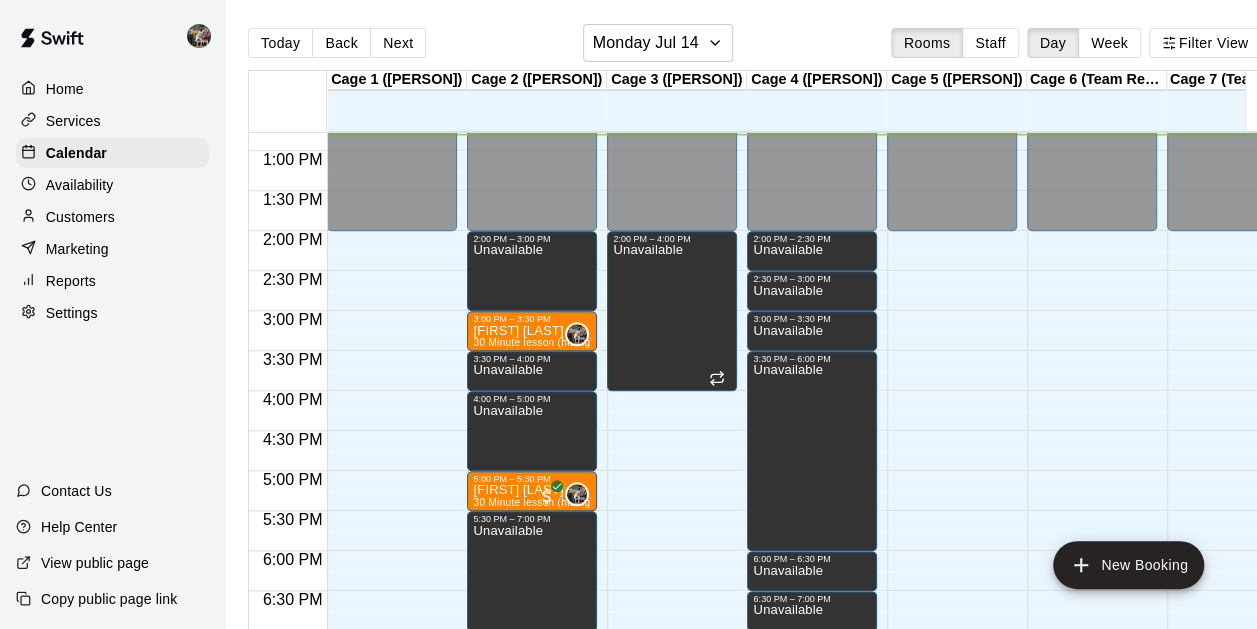 click on "[FIRST] [LAST]" at bounding box center (532, 331) 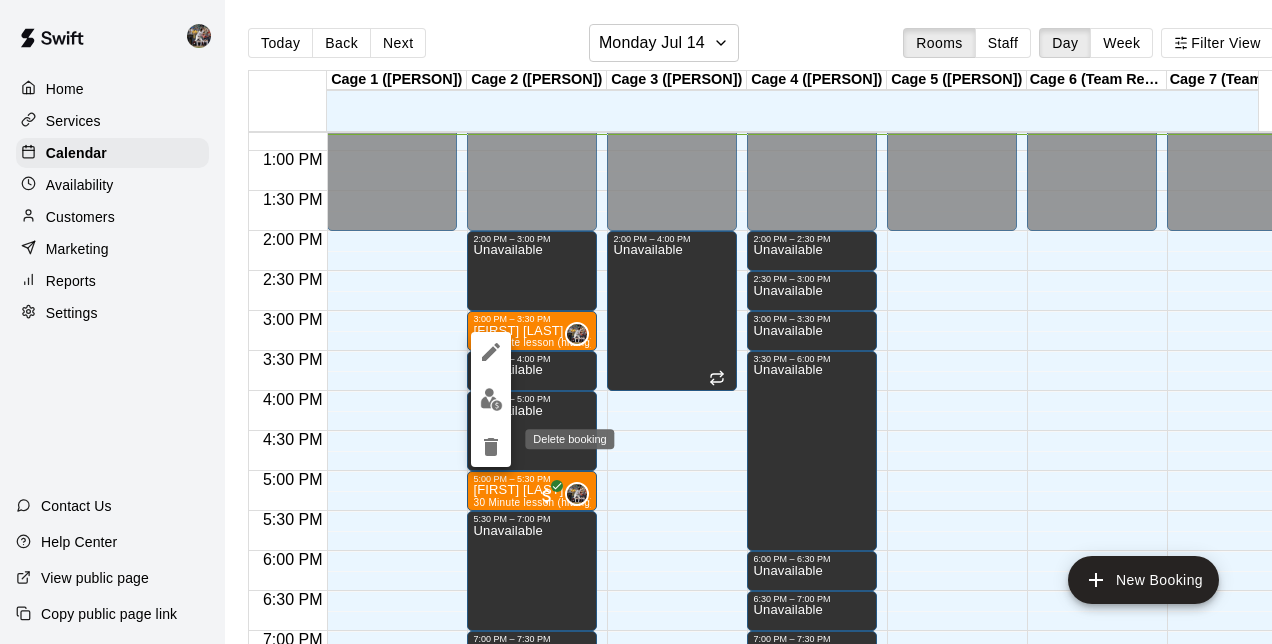 click 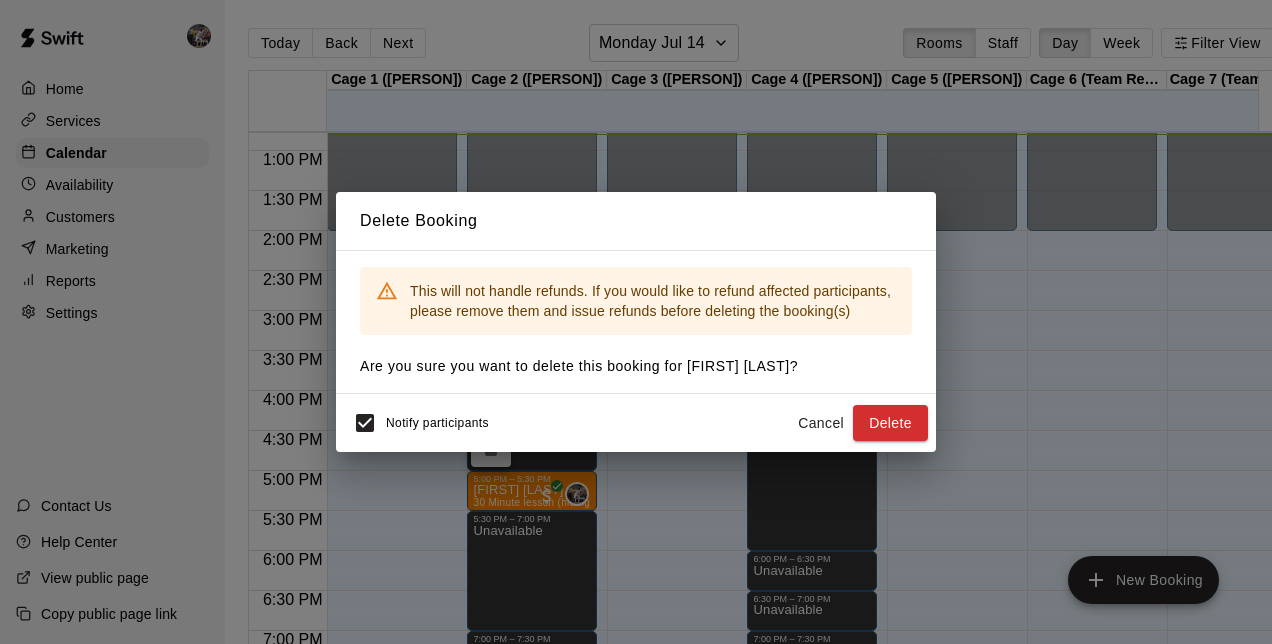 click on "Notify participants Cancel Delete" at bounding box center (636, 423) 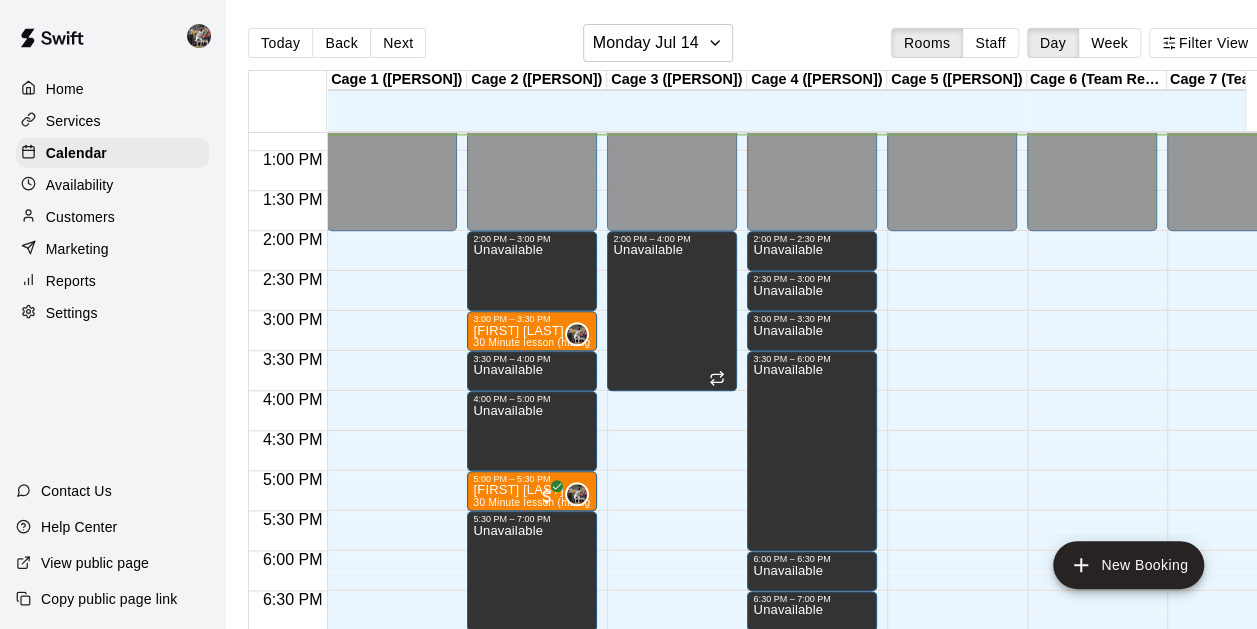 click on "[FIRST] [LAST]" at bounding box center (532, 490) 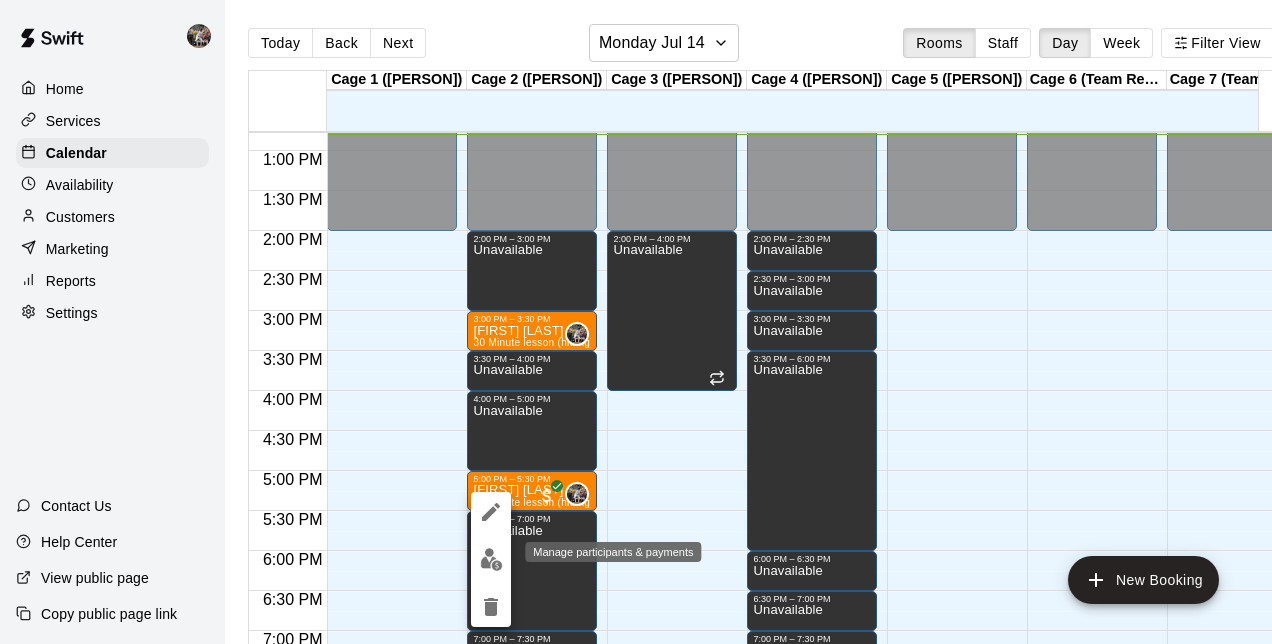 click at bounding box center [491, 559] 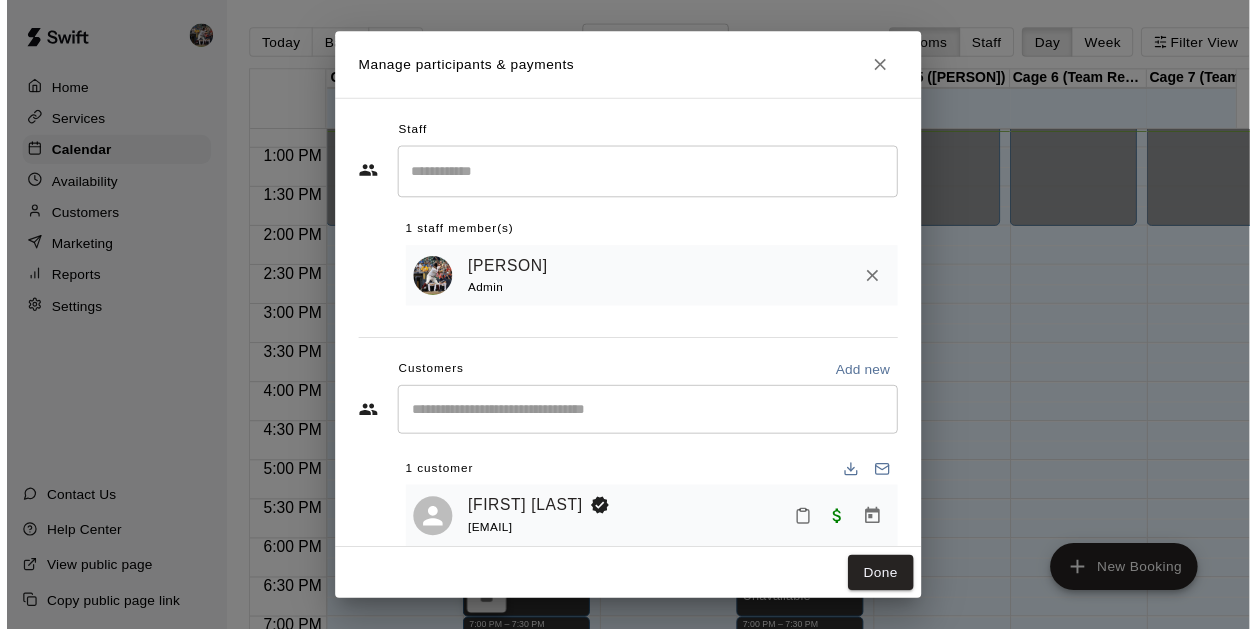 scroll, scrollTop: 37, scrollLeft: 0, axis: vertical 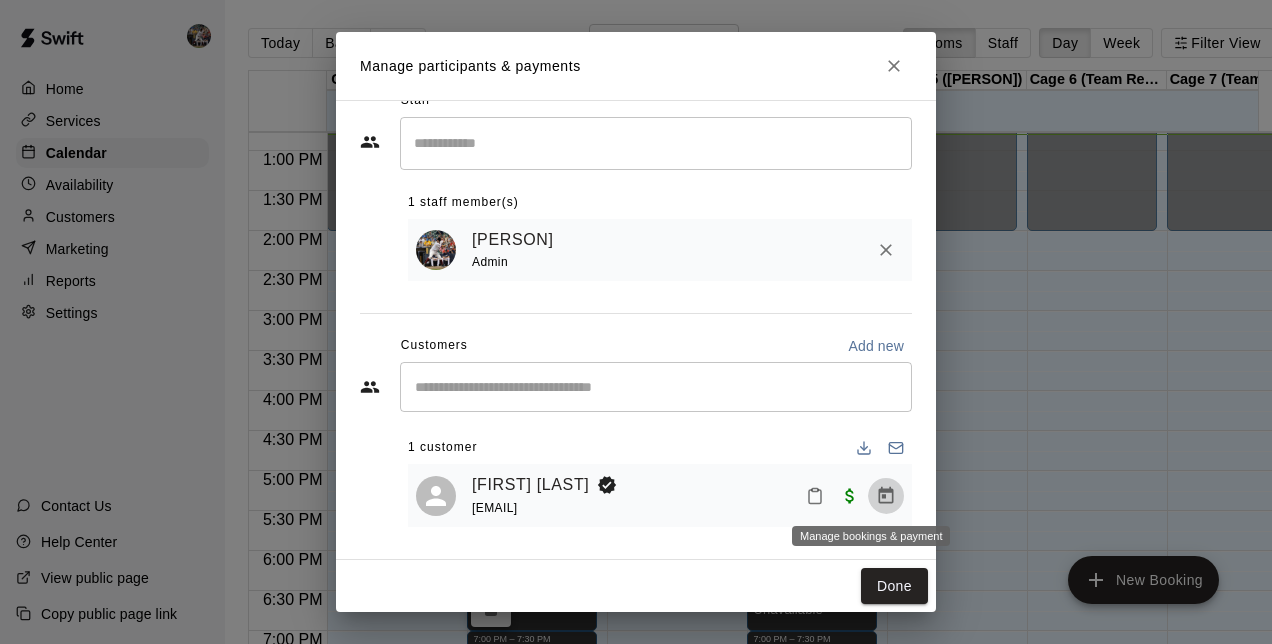 click 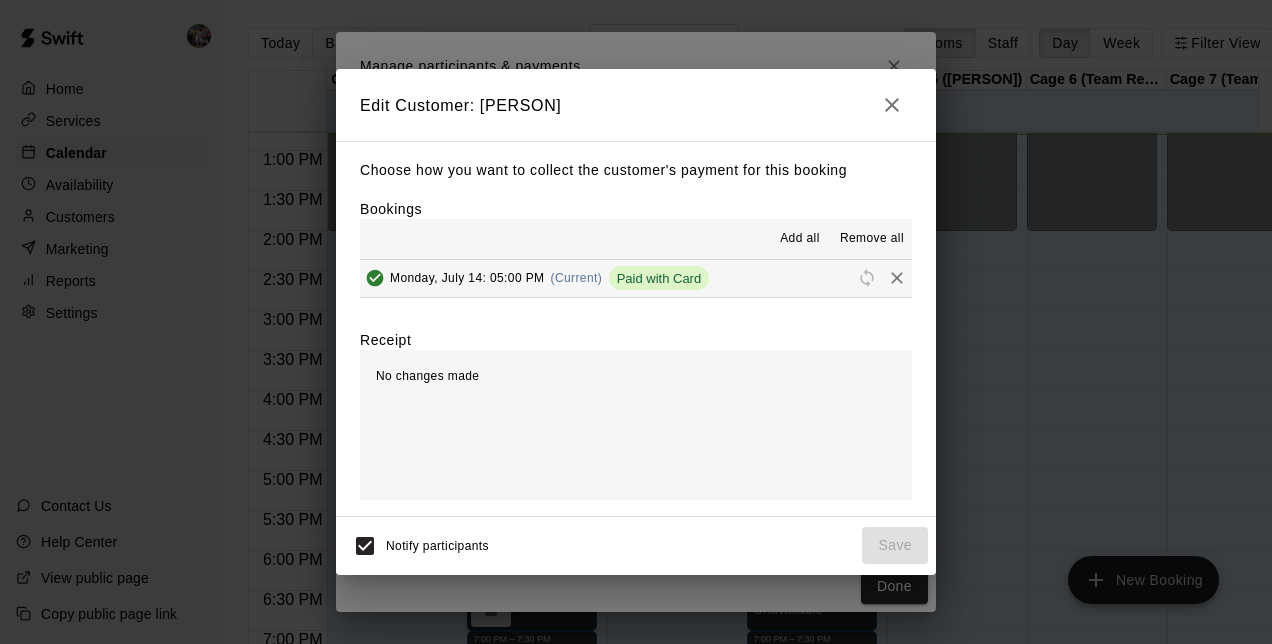 click on "No changes made" at bounding box center [636, 425] 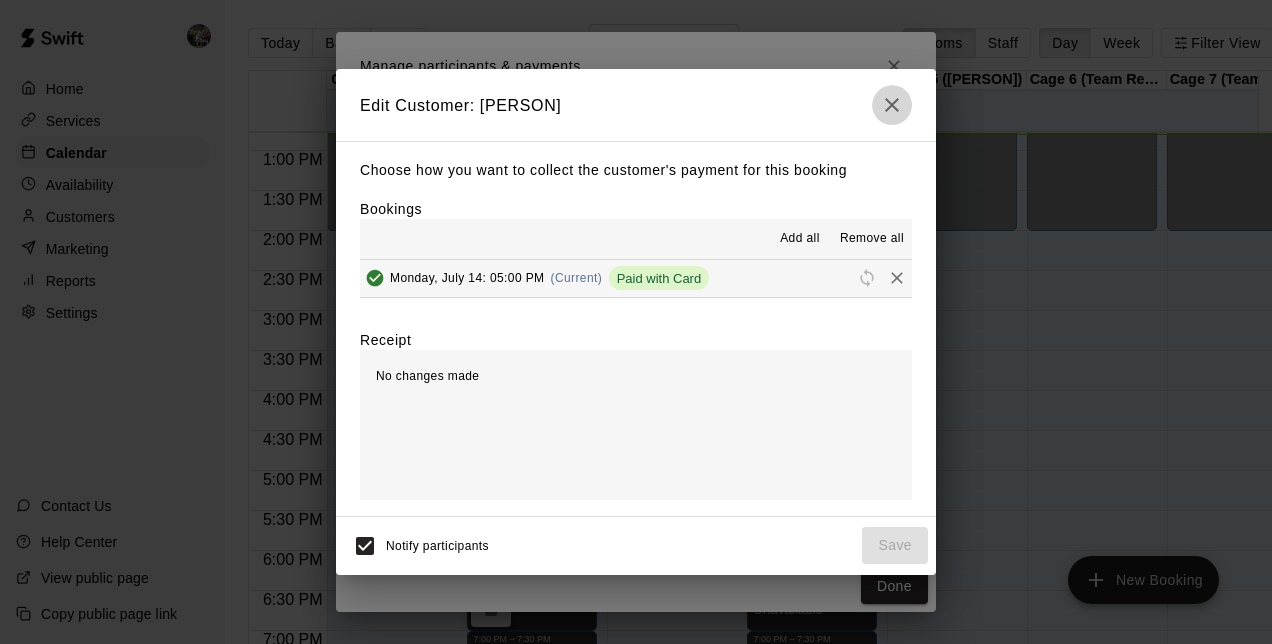 click 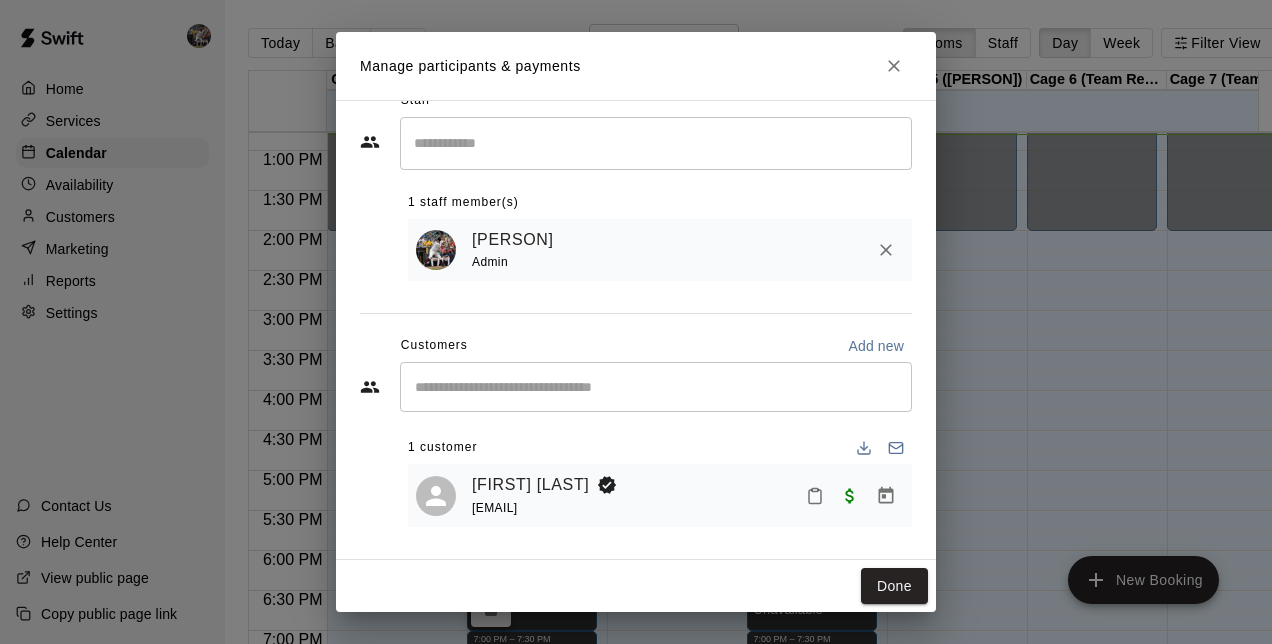 click 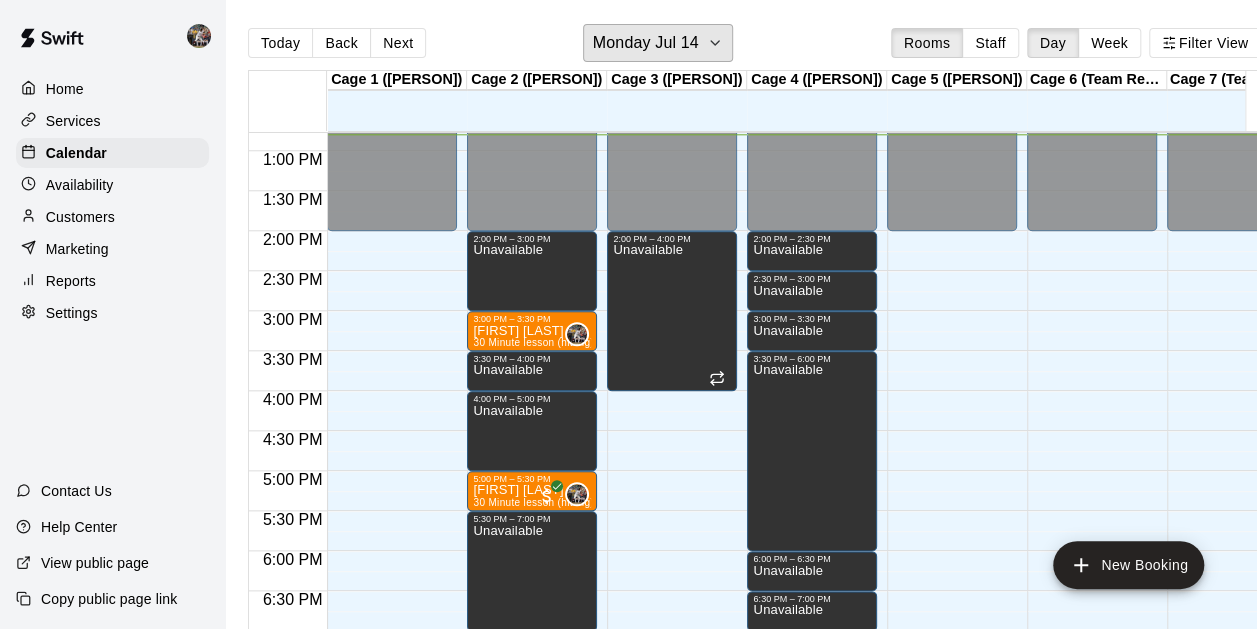 click on "Monday Jul 14" at bounding box center (658, 43) 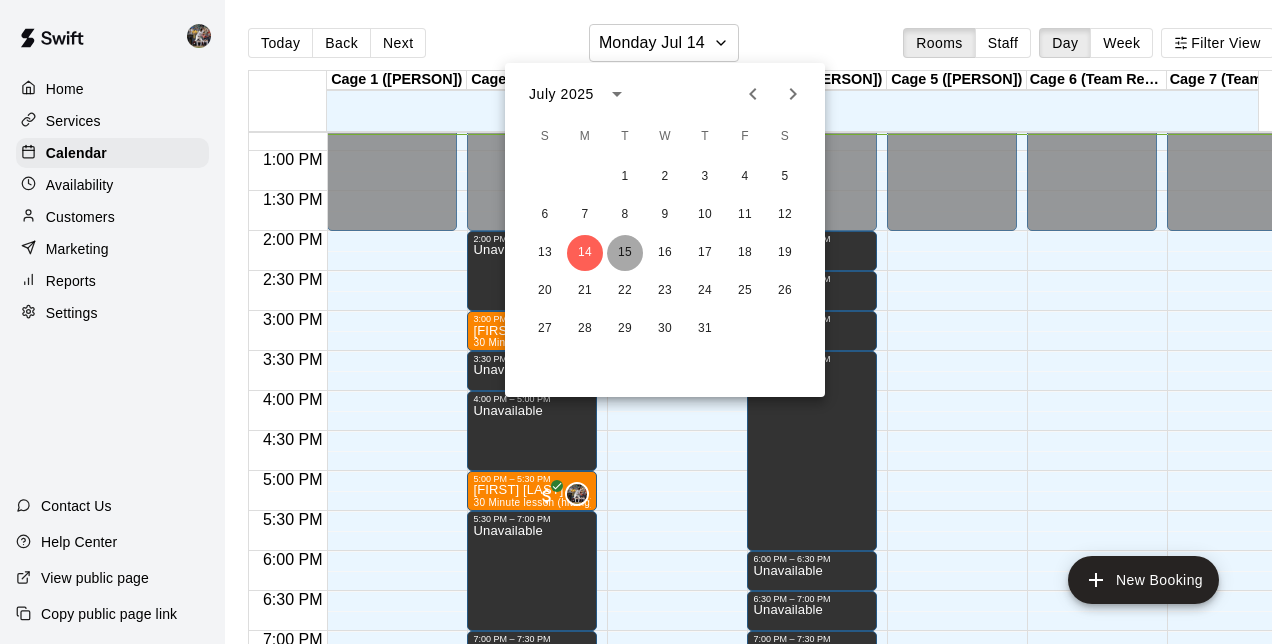 click on "15" at bounding box center [625, 253] 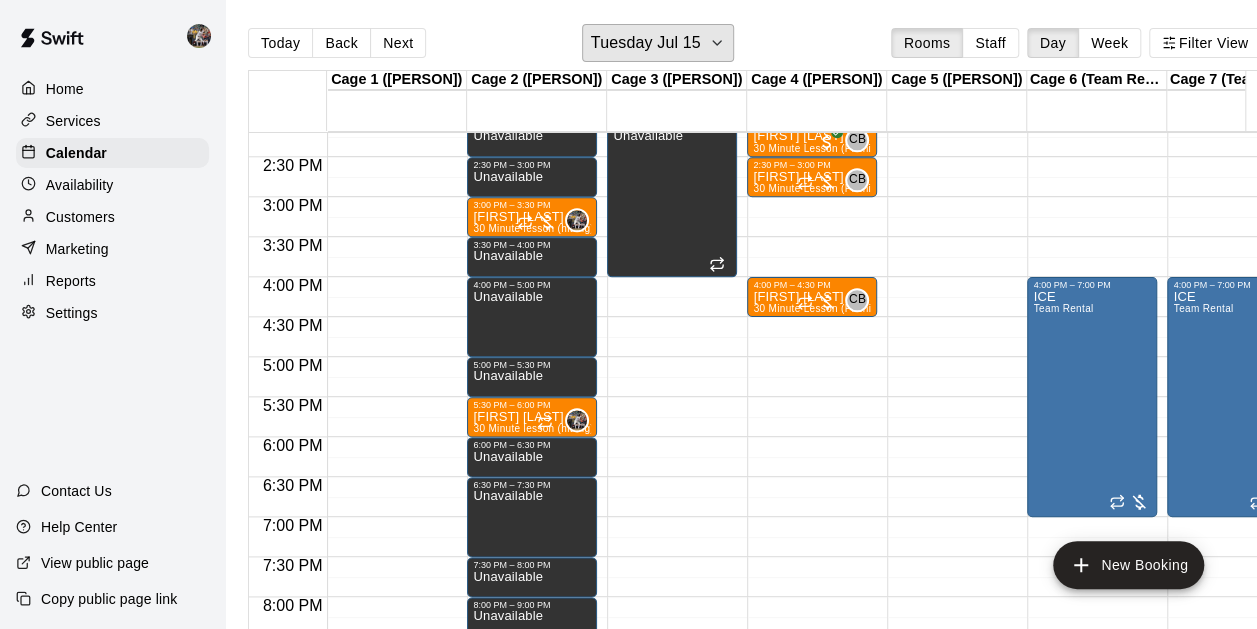 scroll, scrollTop: 1134, scrollLeft: 0, axis: vertical 